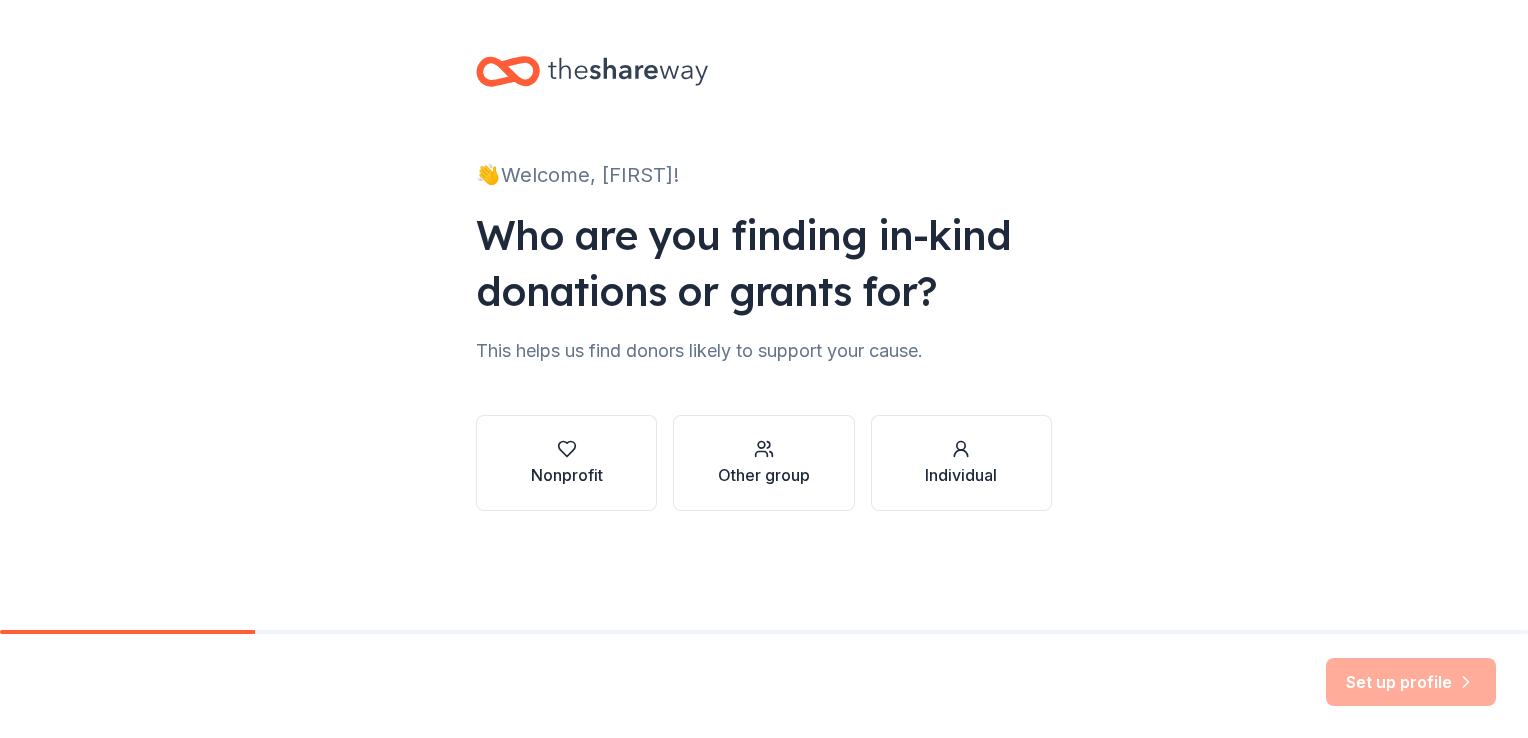 scroll, scrollTop: 0, scrollLeft: 0, axis: both 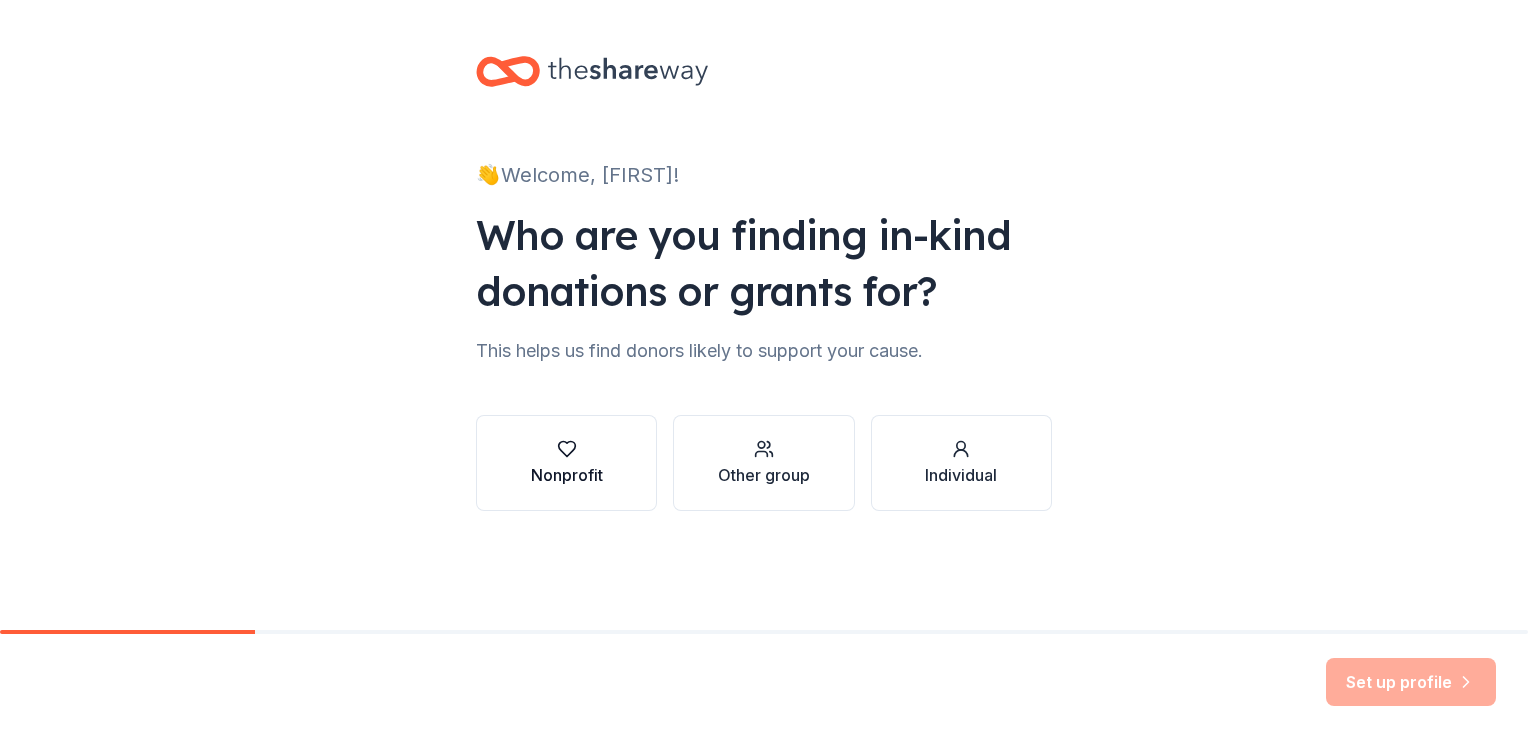click on "Nonprofit" at bounding box center (567, 475) 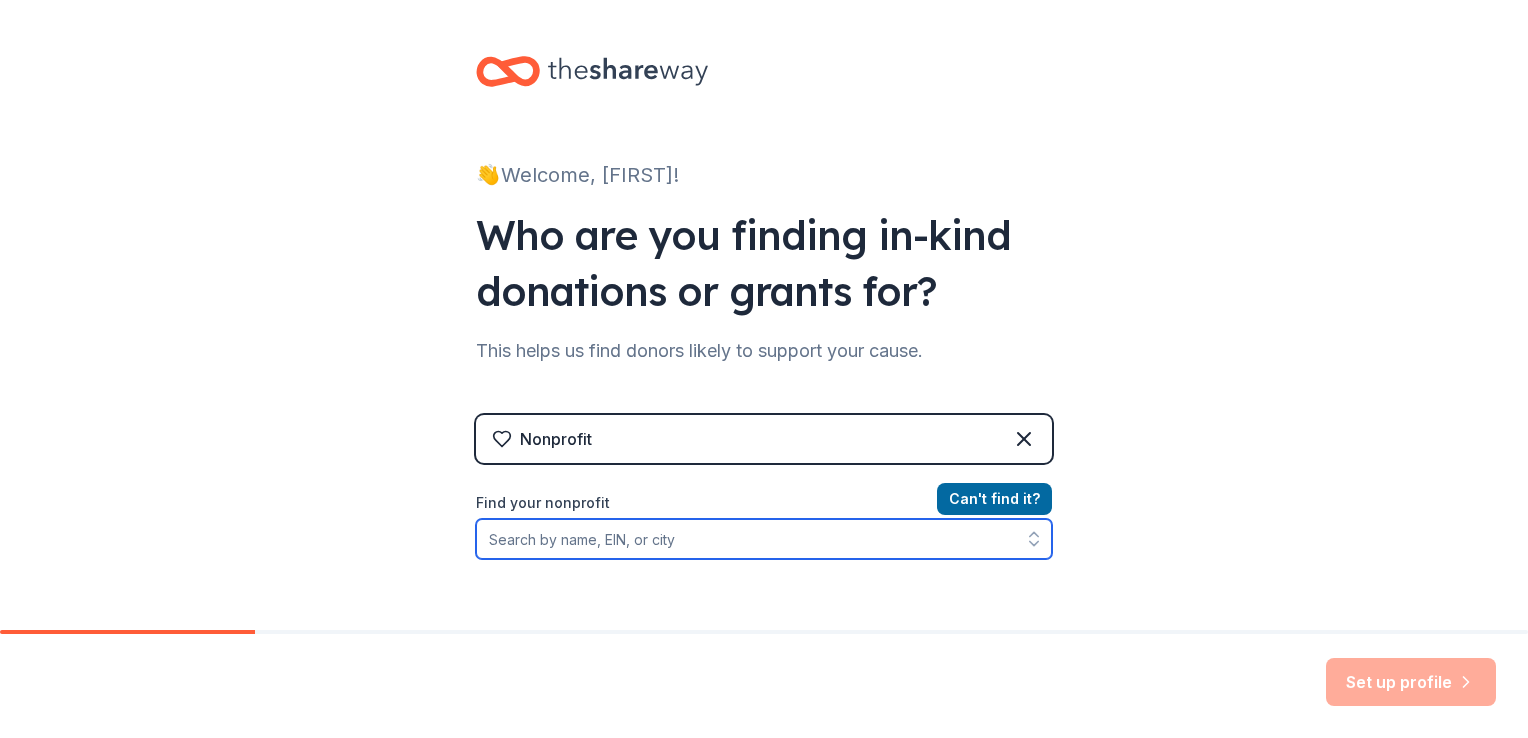click on "Find your nonprofit" at bounding box center (764, 539) 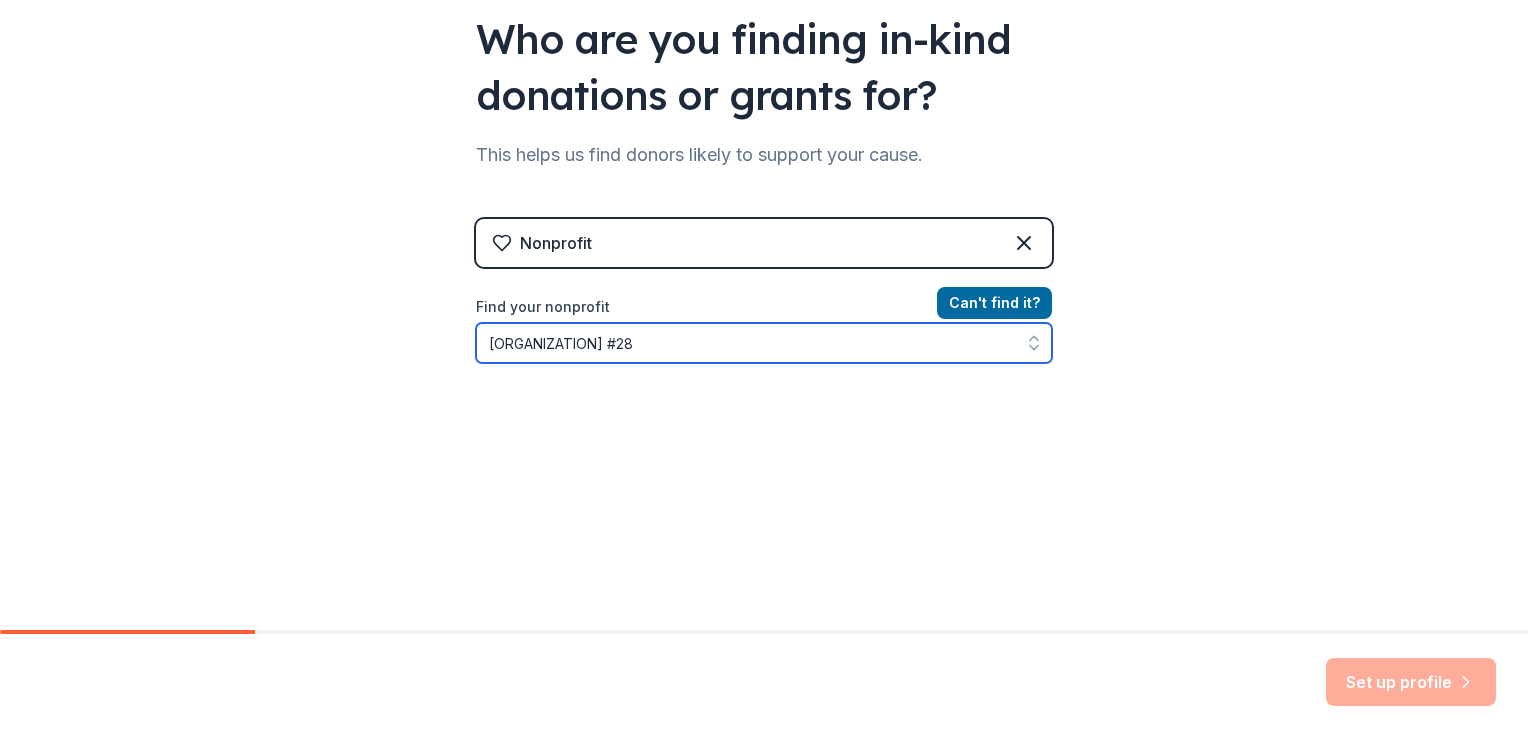scroll, scrollTop: 224, scrollLeft: 0, axis: vertical 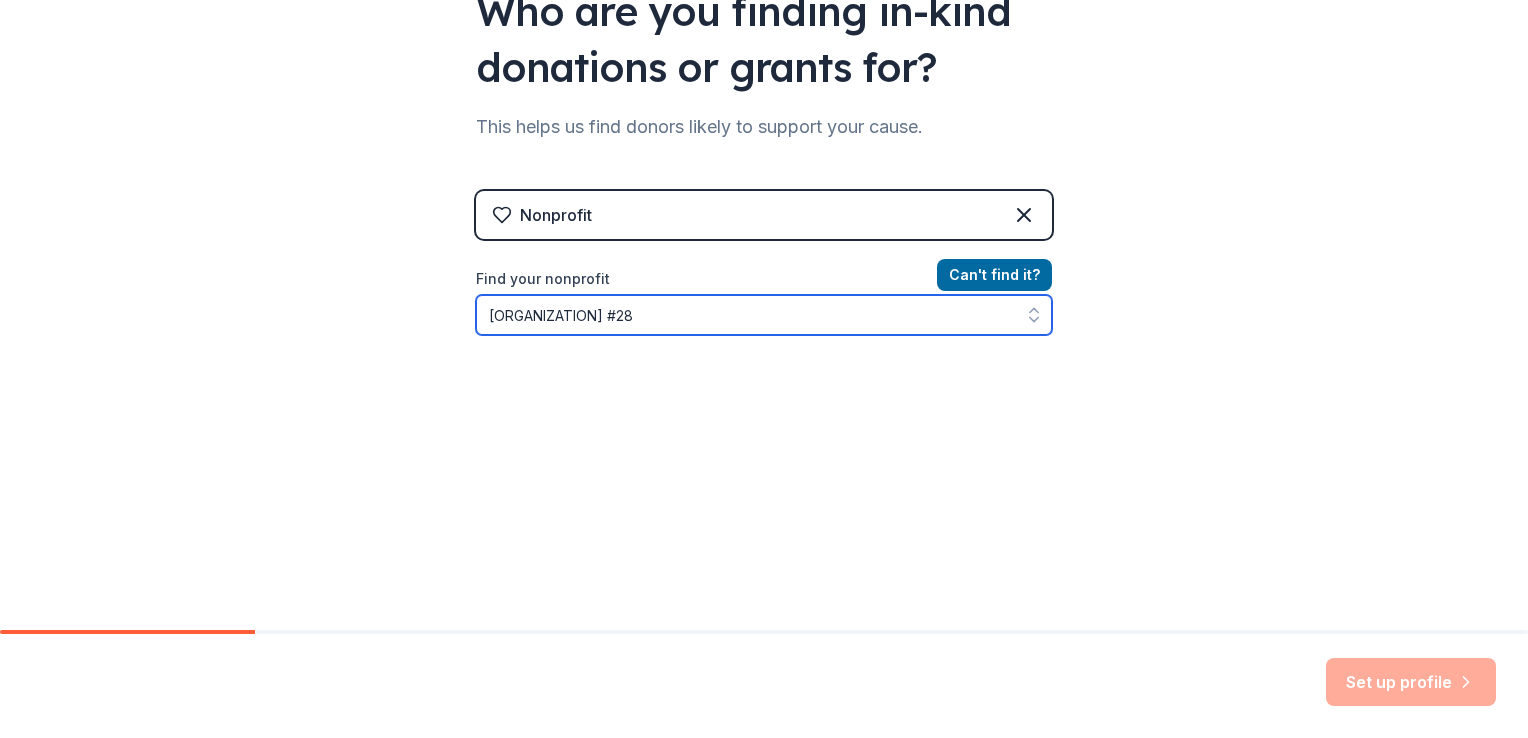 click 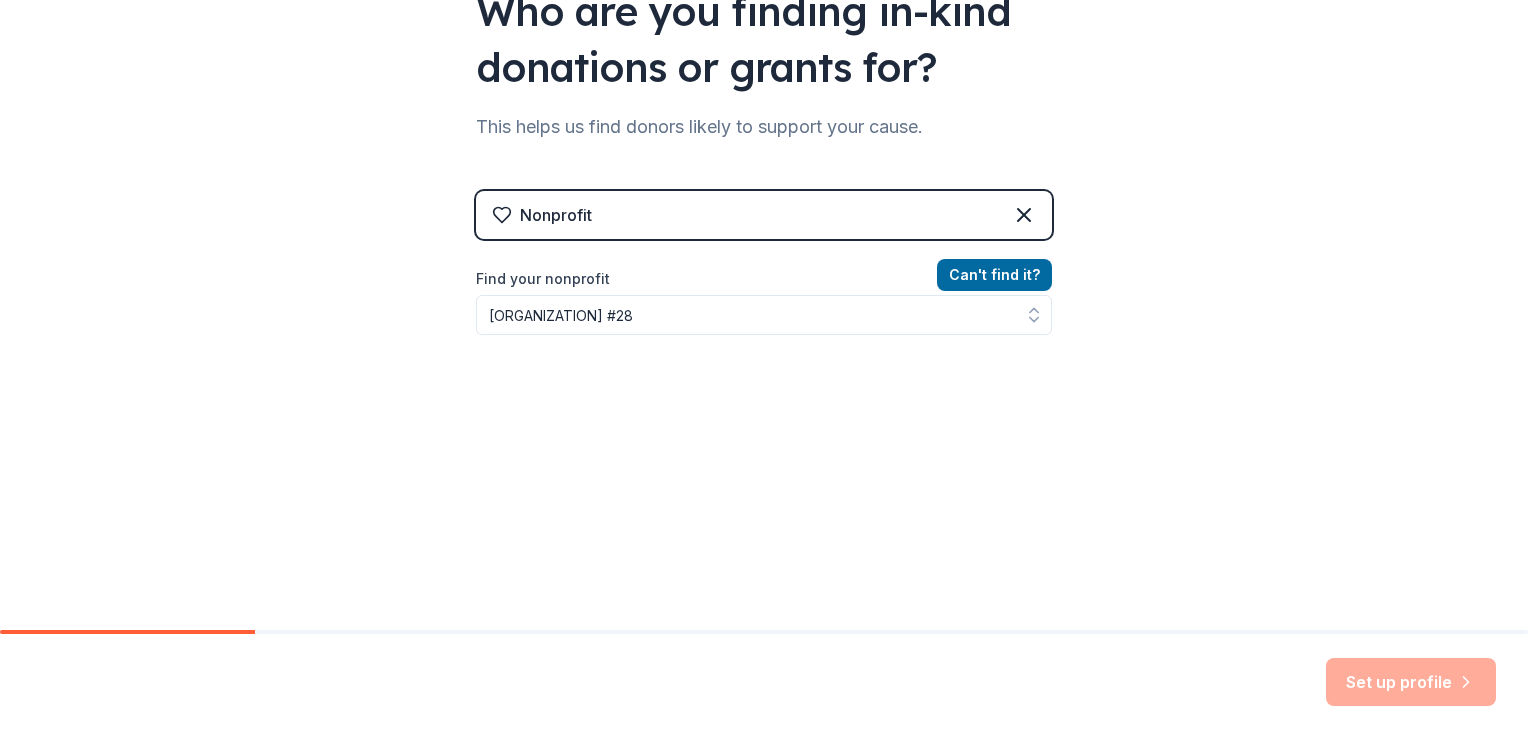 click on "Can ' t find it? Find your nonprofit [ORGANIZATION] #28" at bounding box center [764, 379] 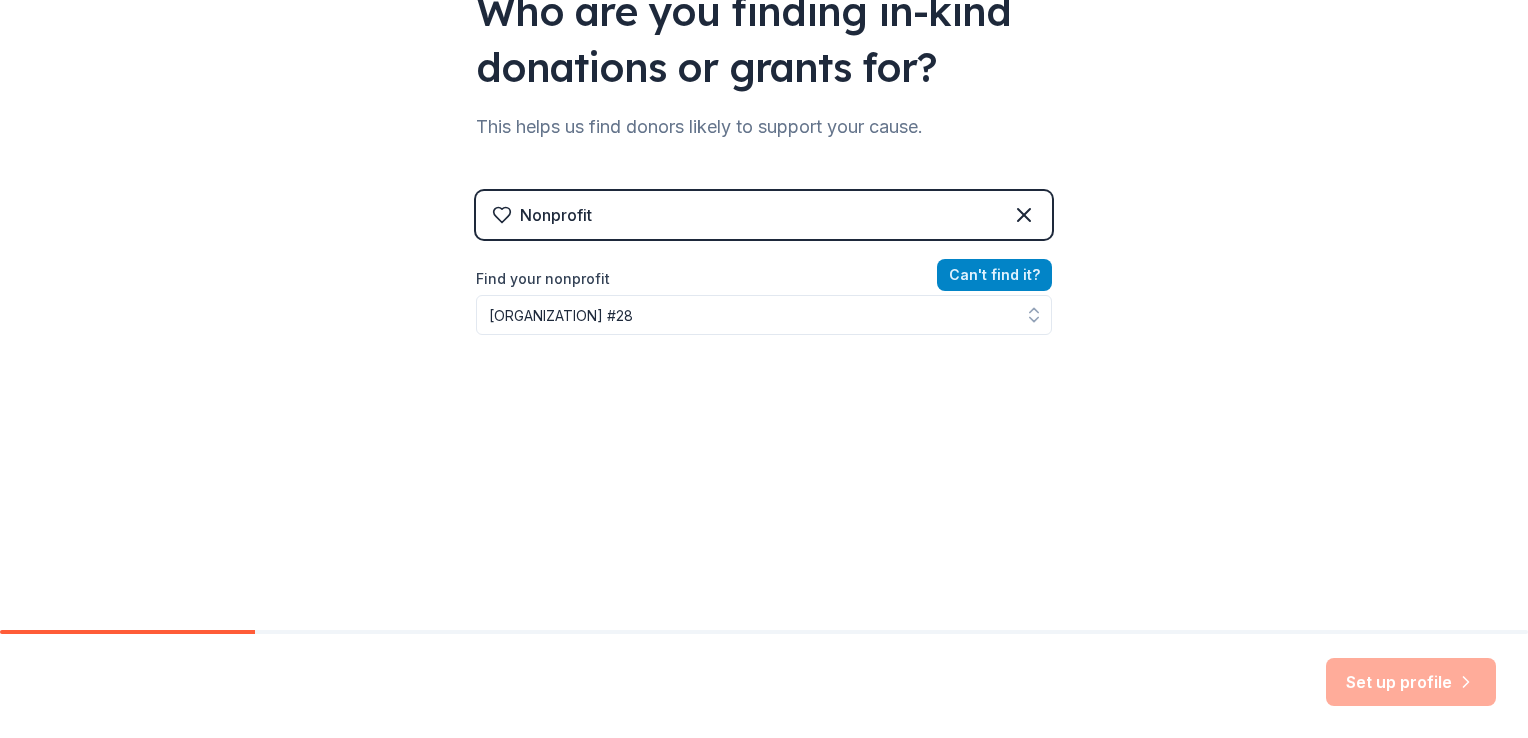 click on "Can ' t find it?" at bounding box center (994, 275) 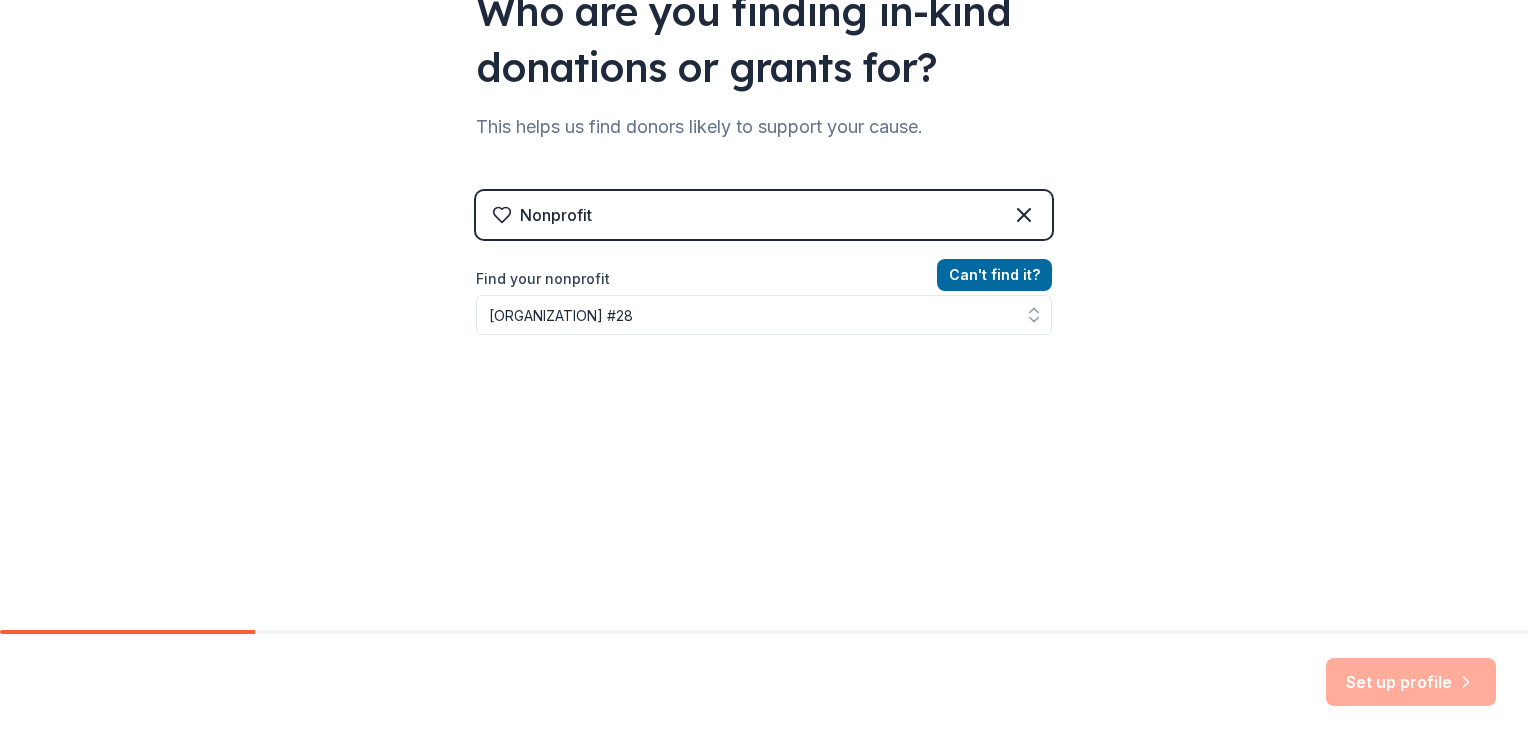 scroll, scrollTop: 192, scrollLeft: 0, axis: vertical 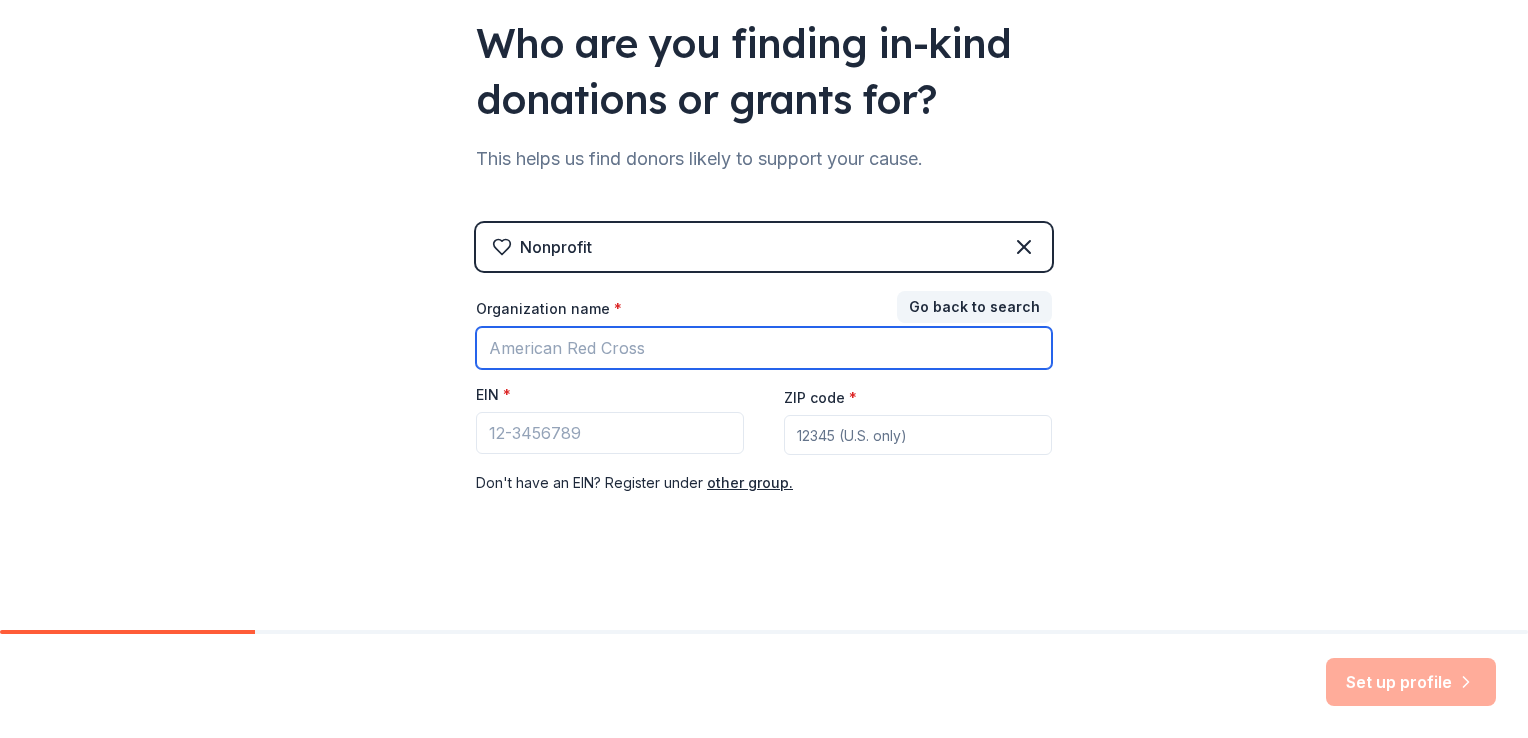 click on "Organization name *" at bounding box center (764, 348) 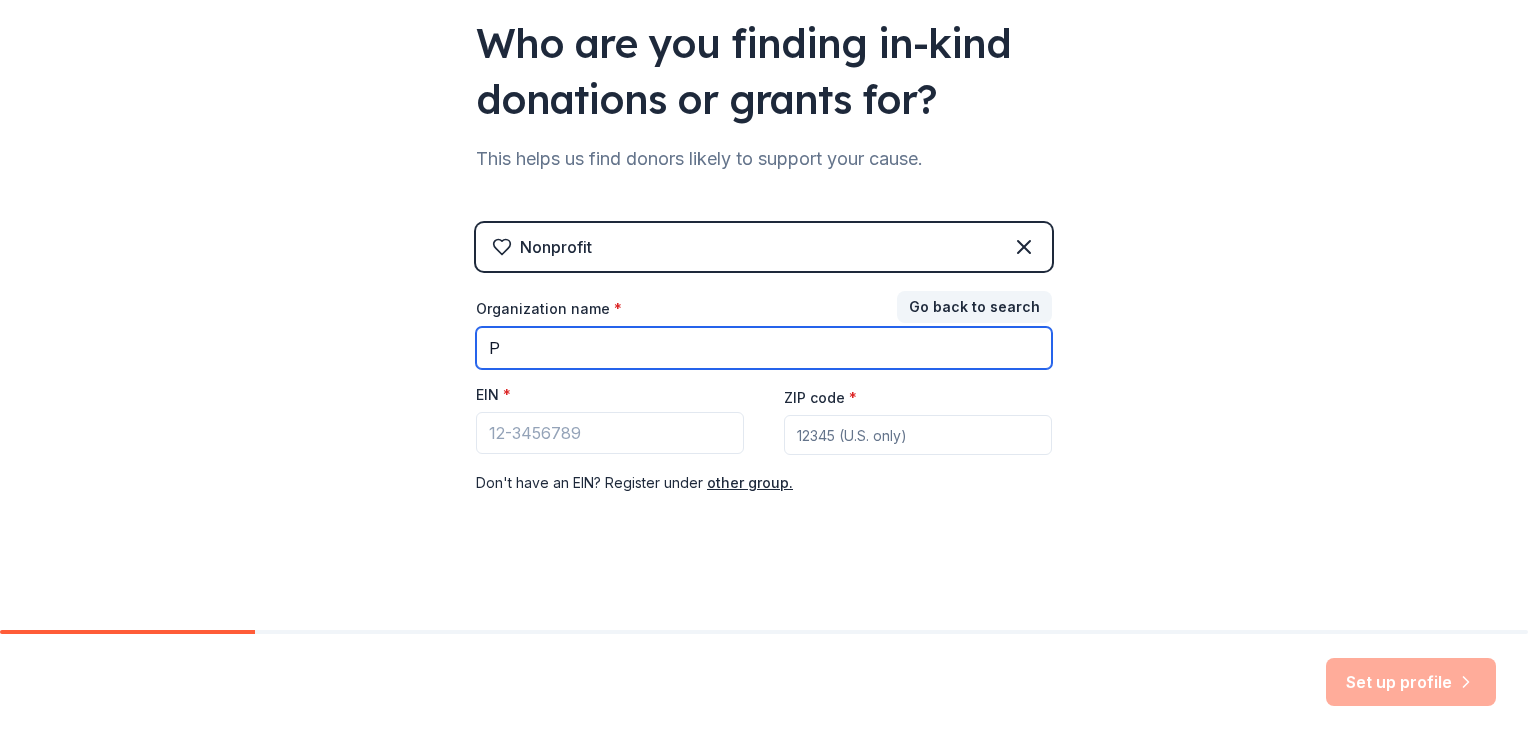 type on "P" 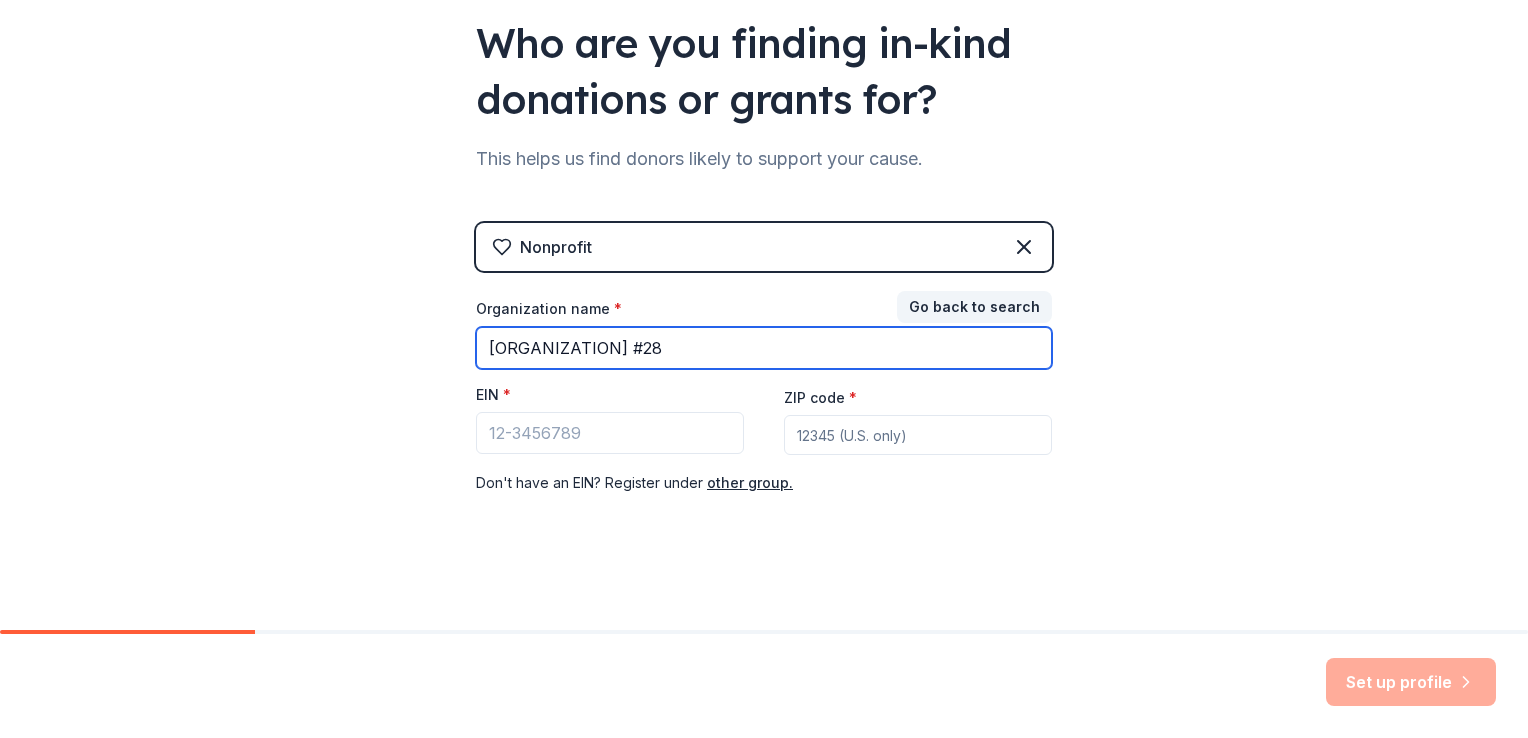 type on "[ORGANIZATION] #28" 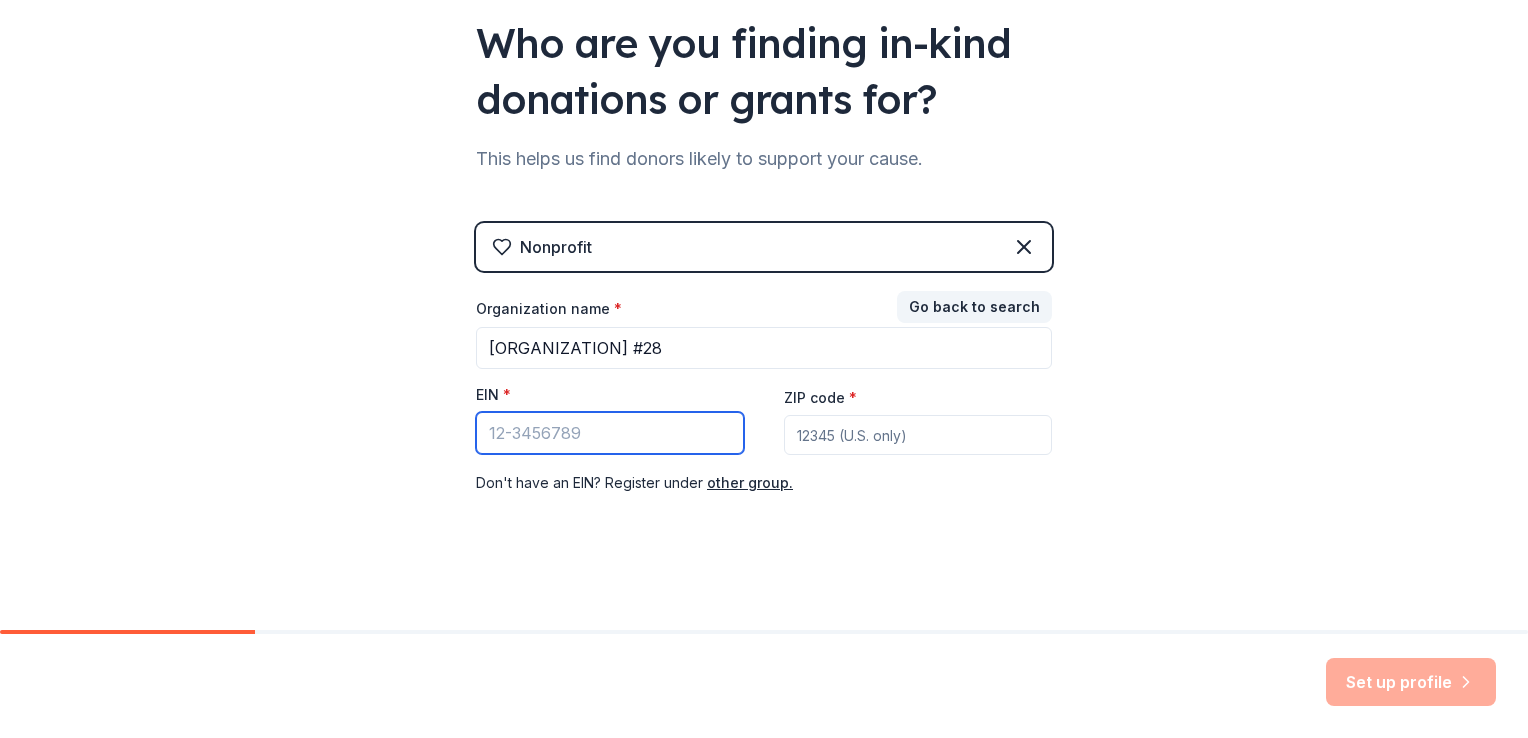 click on "EIN *" at bounding box center [610, 433] 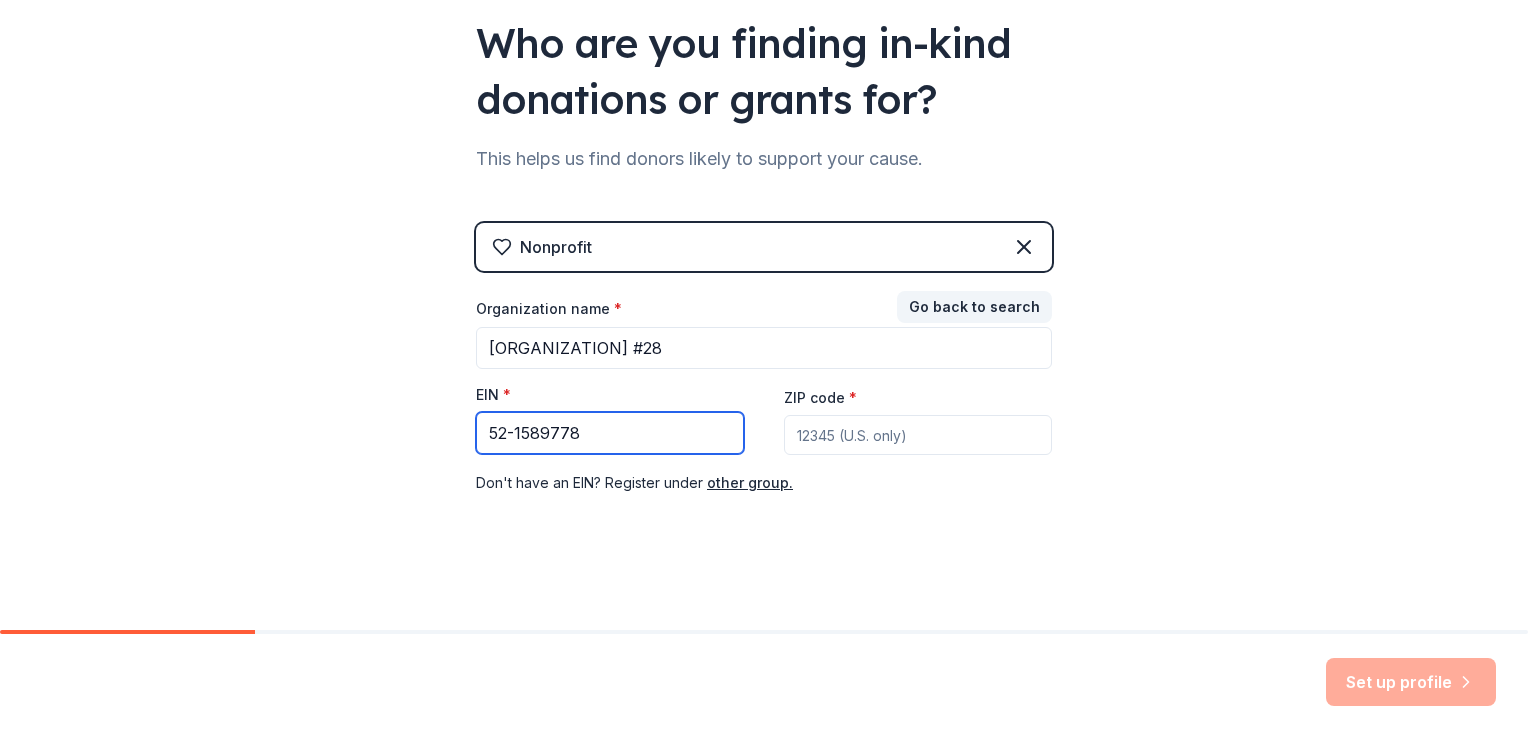 type on "52-1589778" 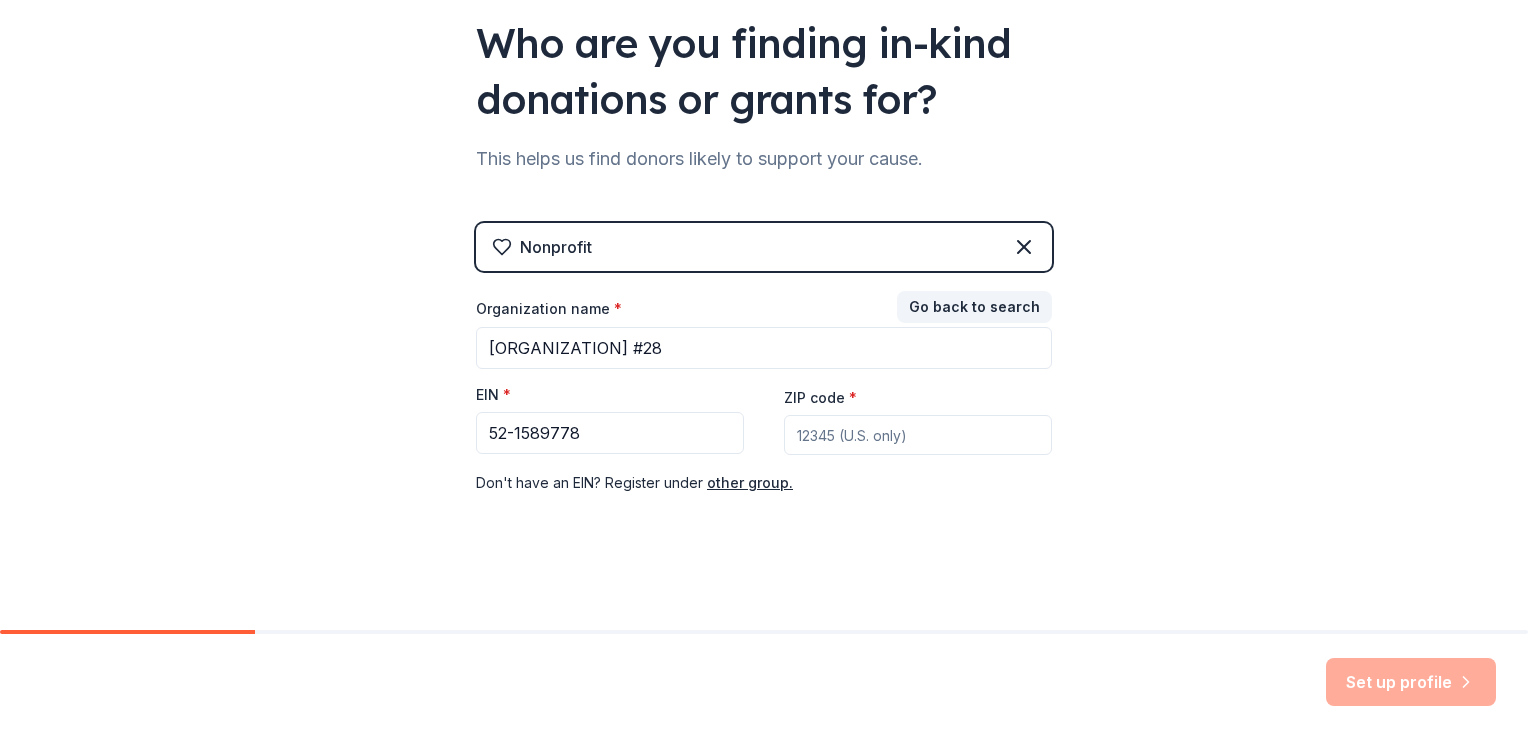 click on "ZIP code *" at bounding box center (918, 435) 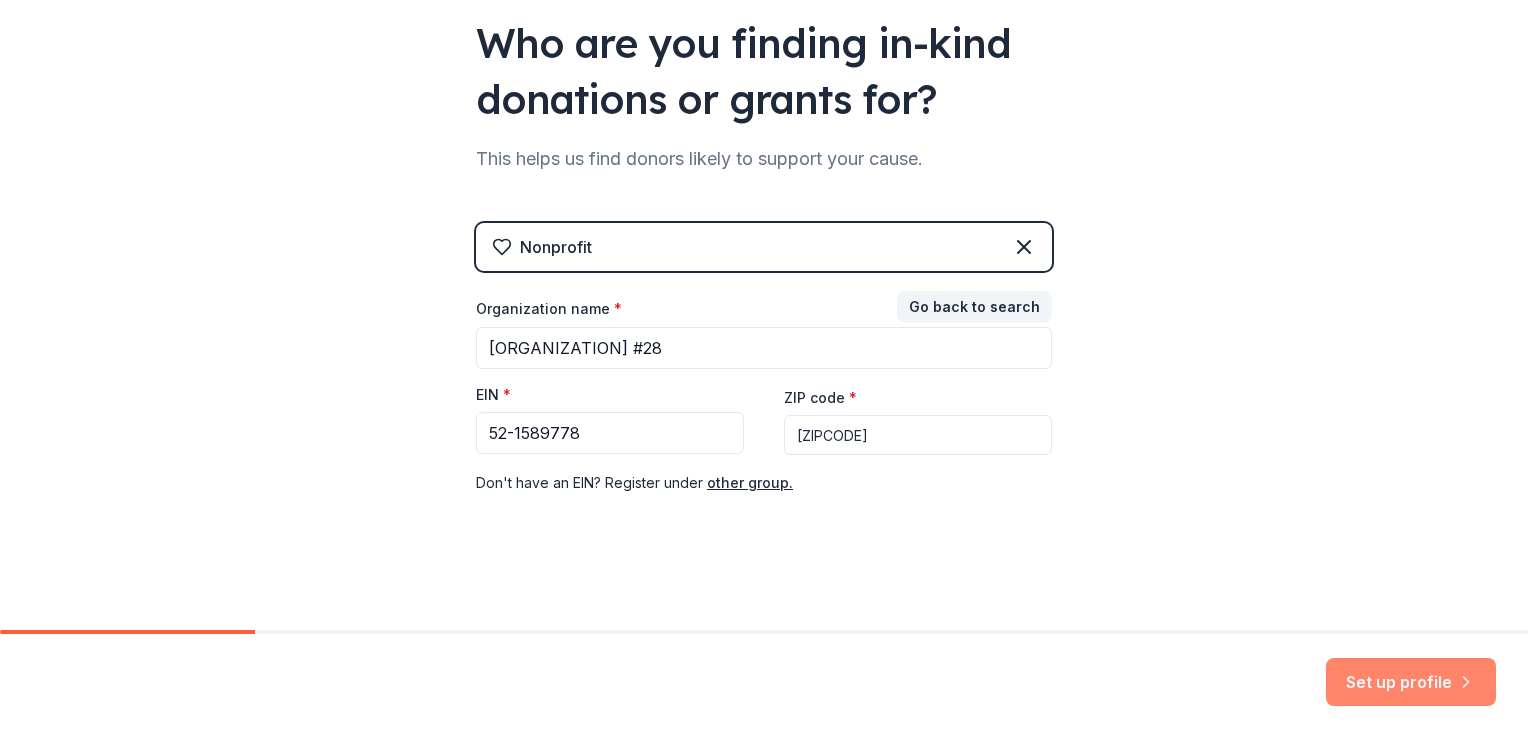type on "[ZIPCODE]" 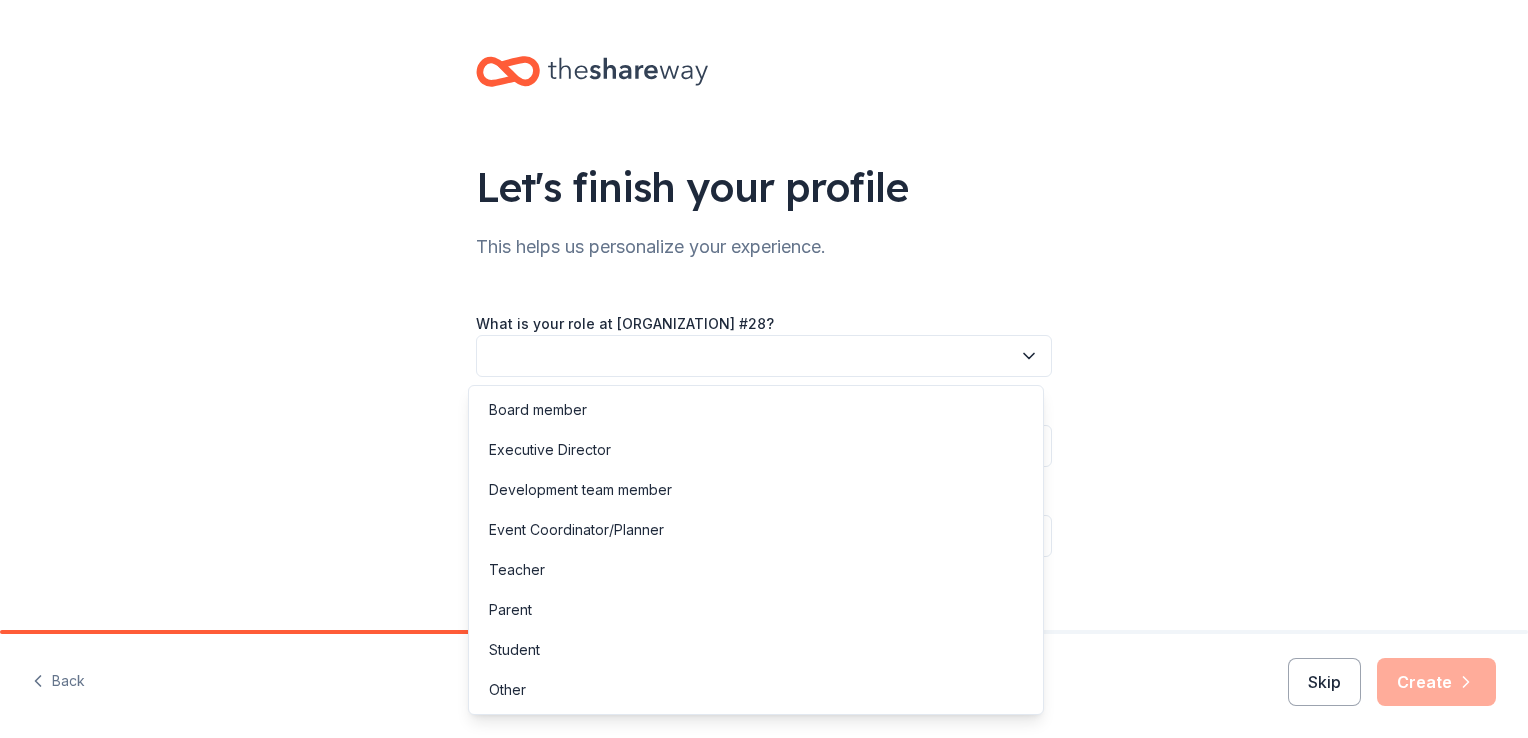 click at bounding box center [764, 356] 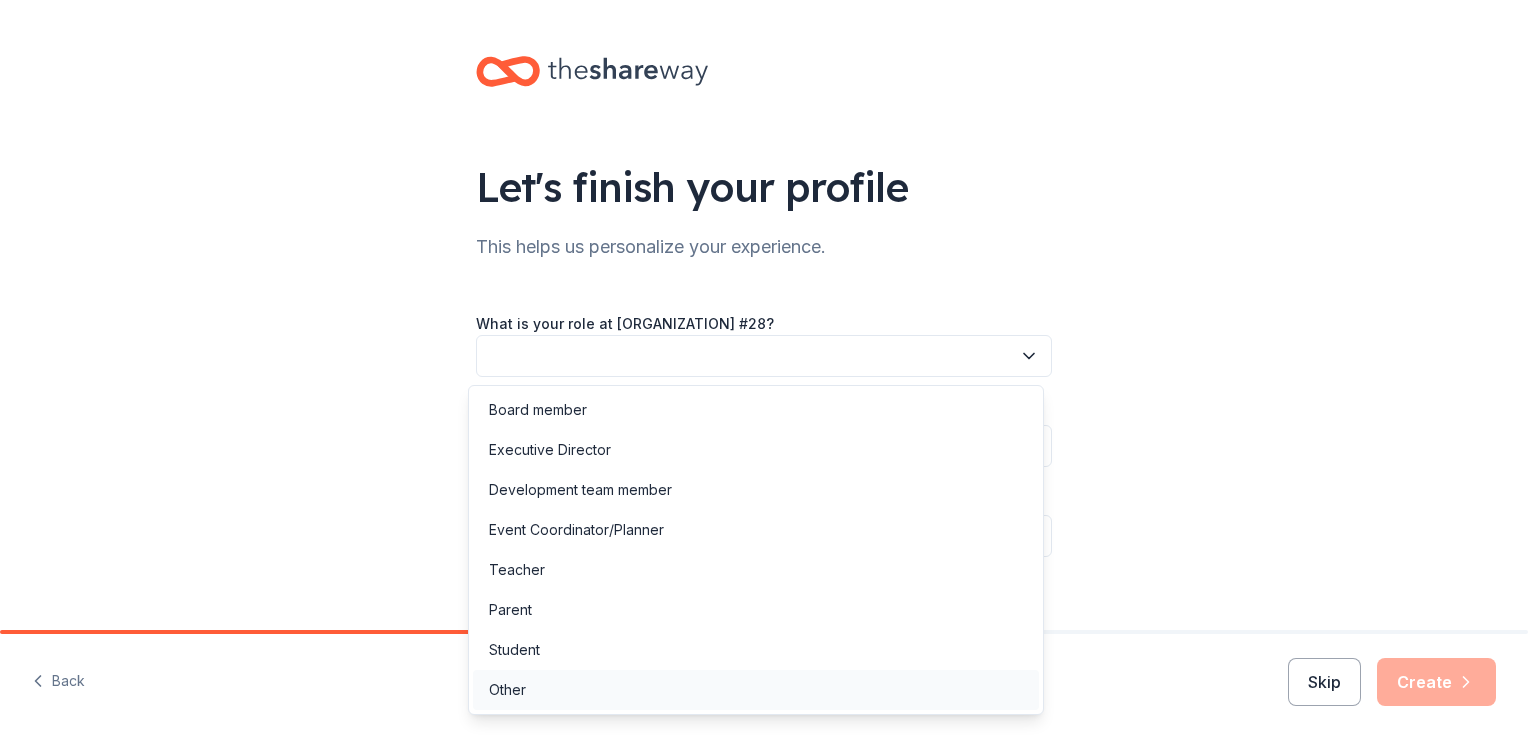 drag, startPoint x: 511, startPoint y: 694, endPoint x: 500, endPoint y: 683, distance: 15.556349 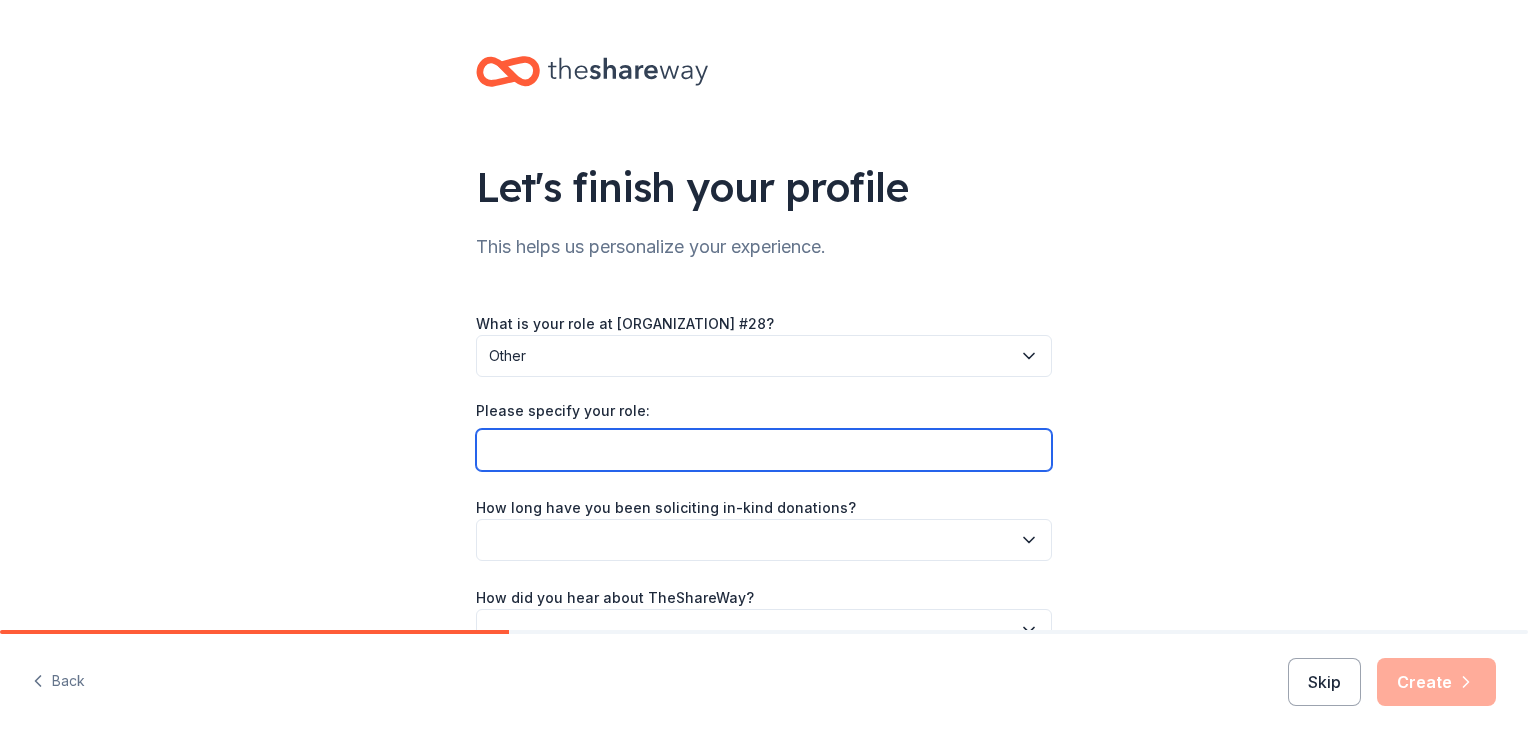 drag, startPoint x: 500, startPoint y: 683, endPoint x: 520, endPoint y: 448, distance: 235.84953 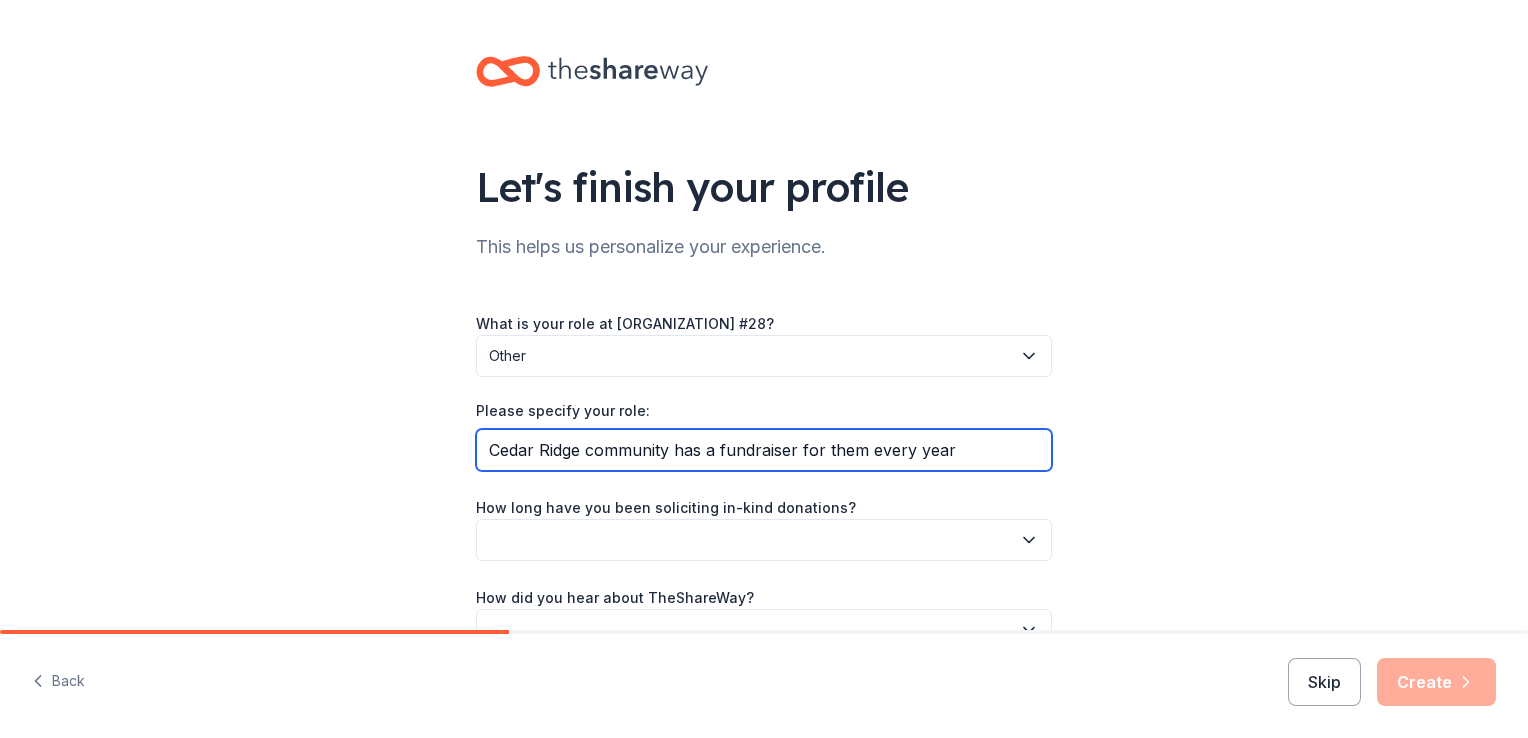 type on "Cedar Ridge community has a fundraiser for them every year" 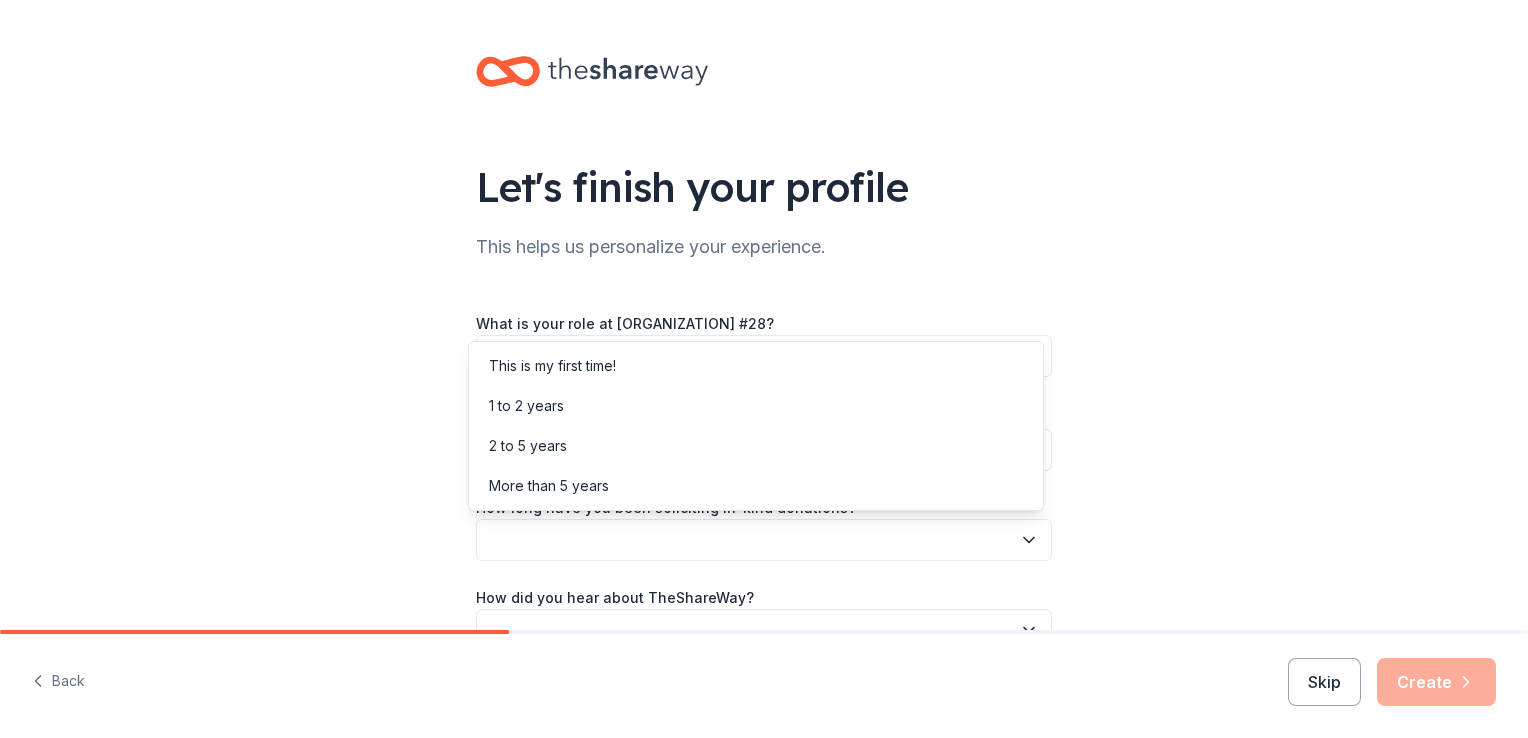 click at bounding box center [764, 540] 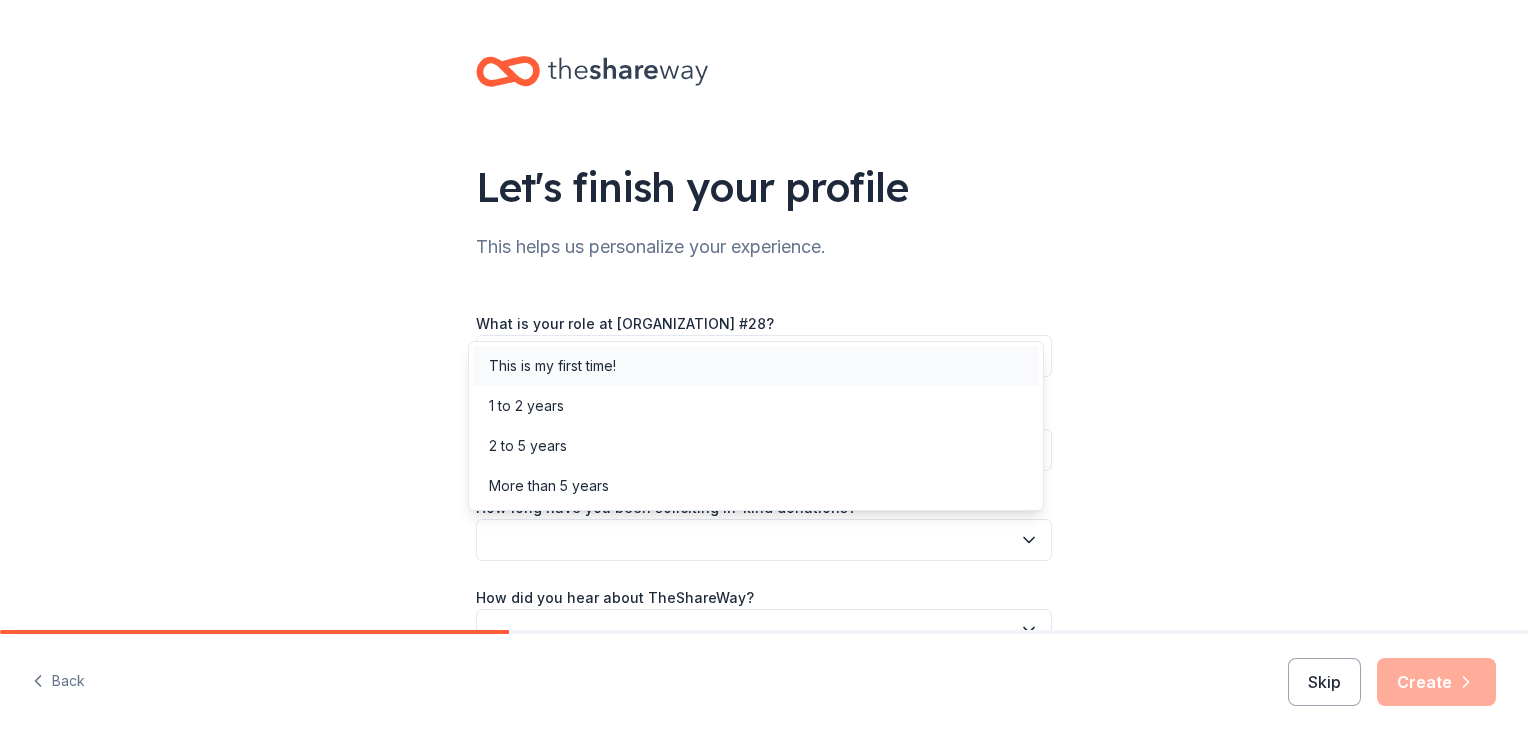 click on "This is my first time!" at bounding box center [552, 366] 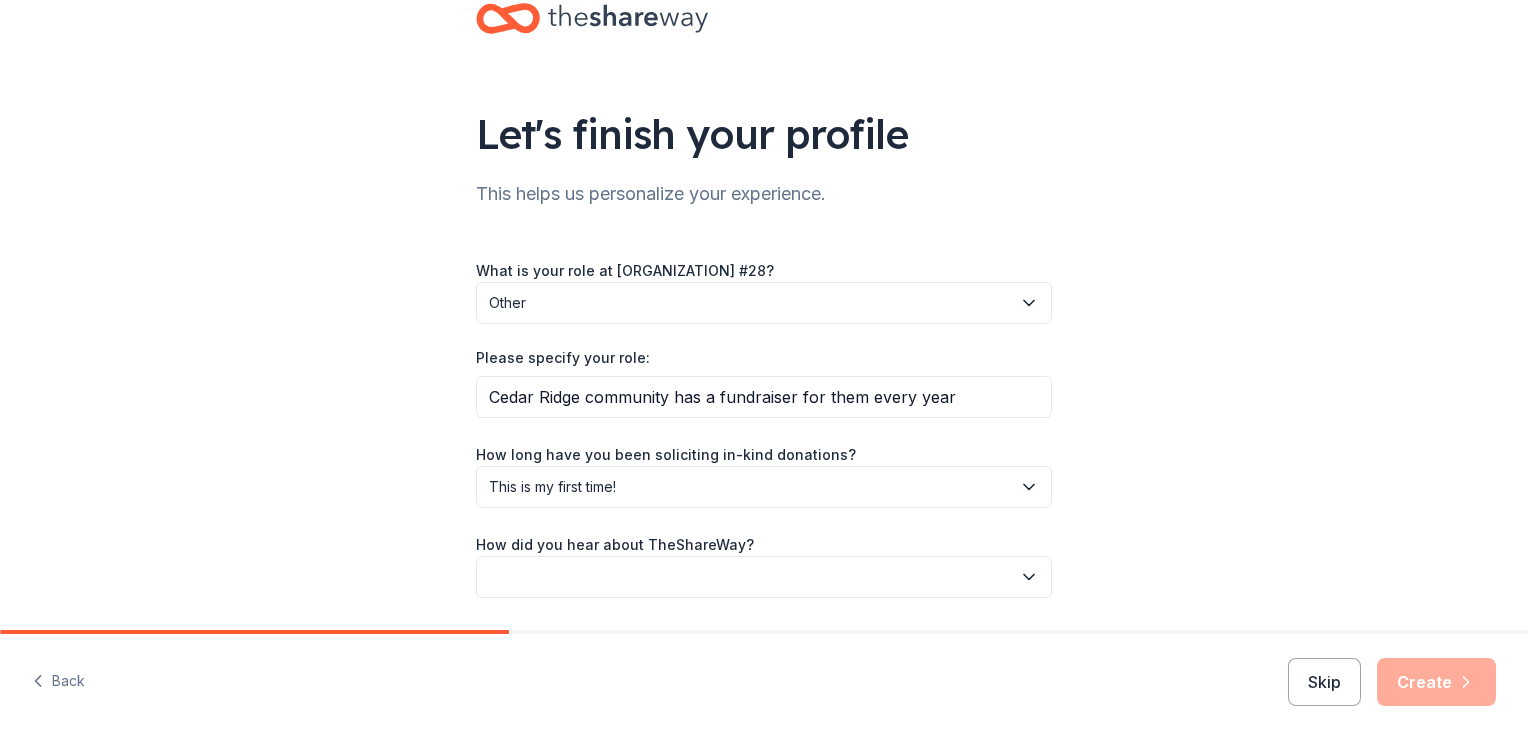 scroll, scrollTop: 116, scrollLeft: 0, axis: vertical 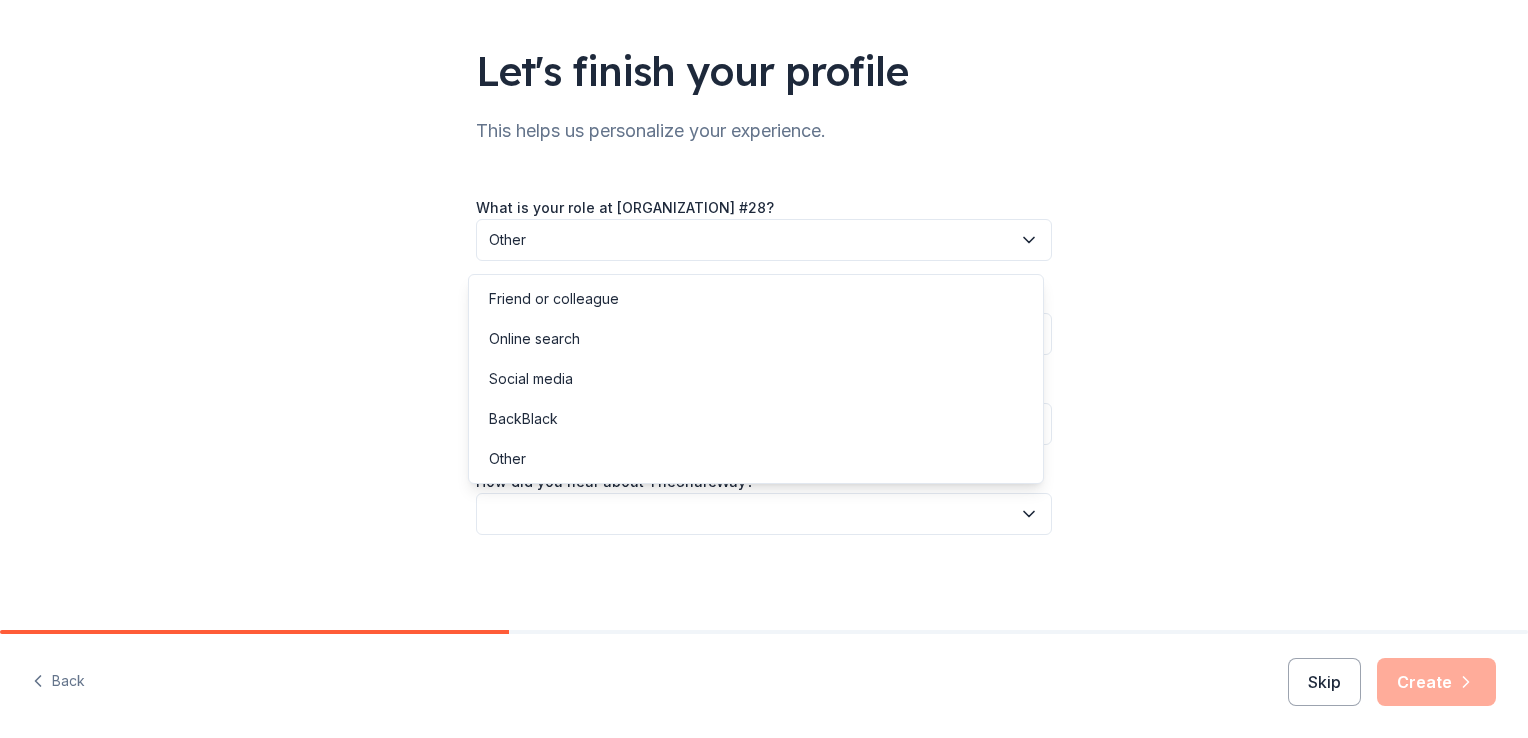 click at bounding box center [764, 514] 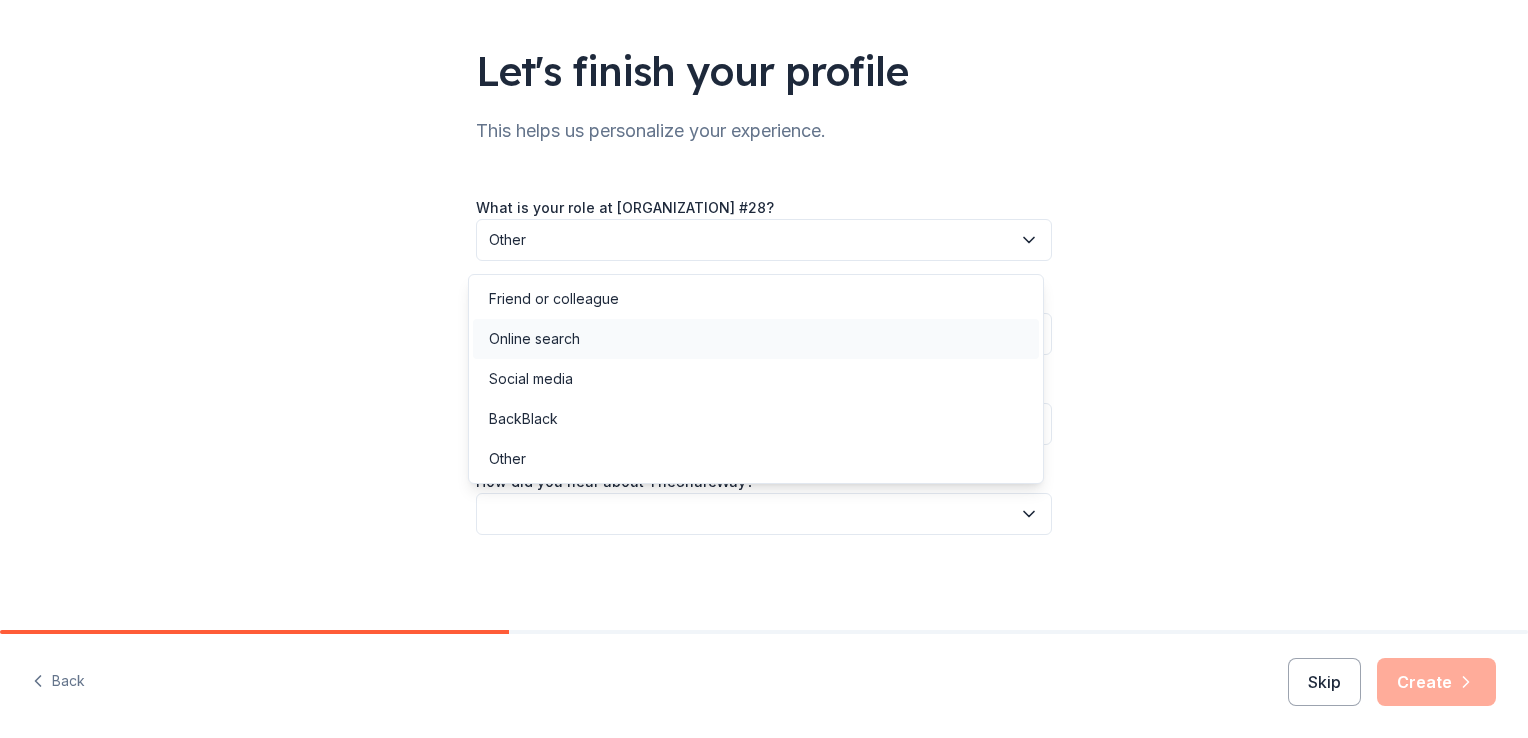 click on "Online search" at bounding box center (534, 339) 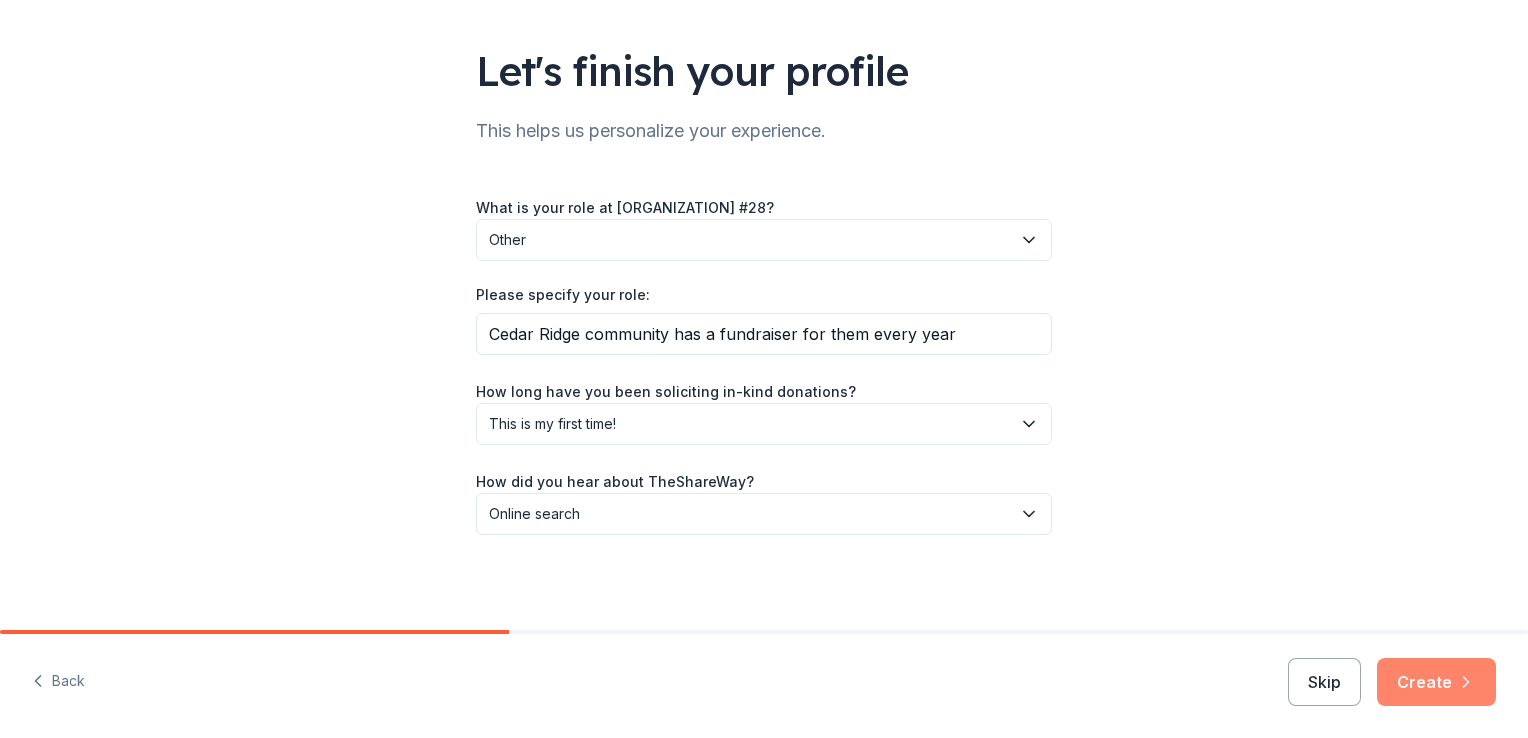 click on "Create" at bounding box center [1436, 682] 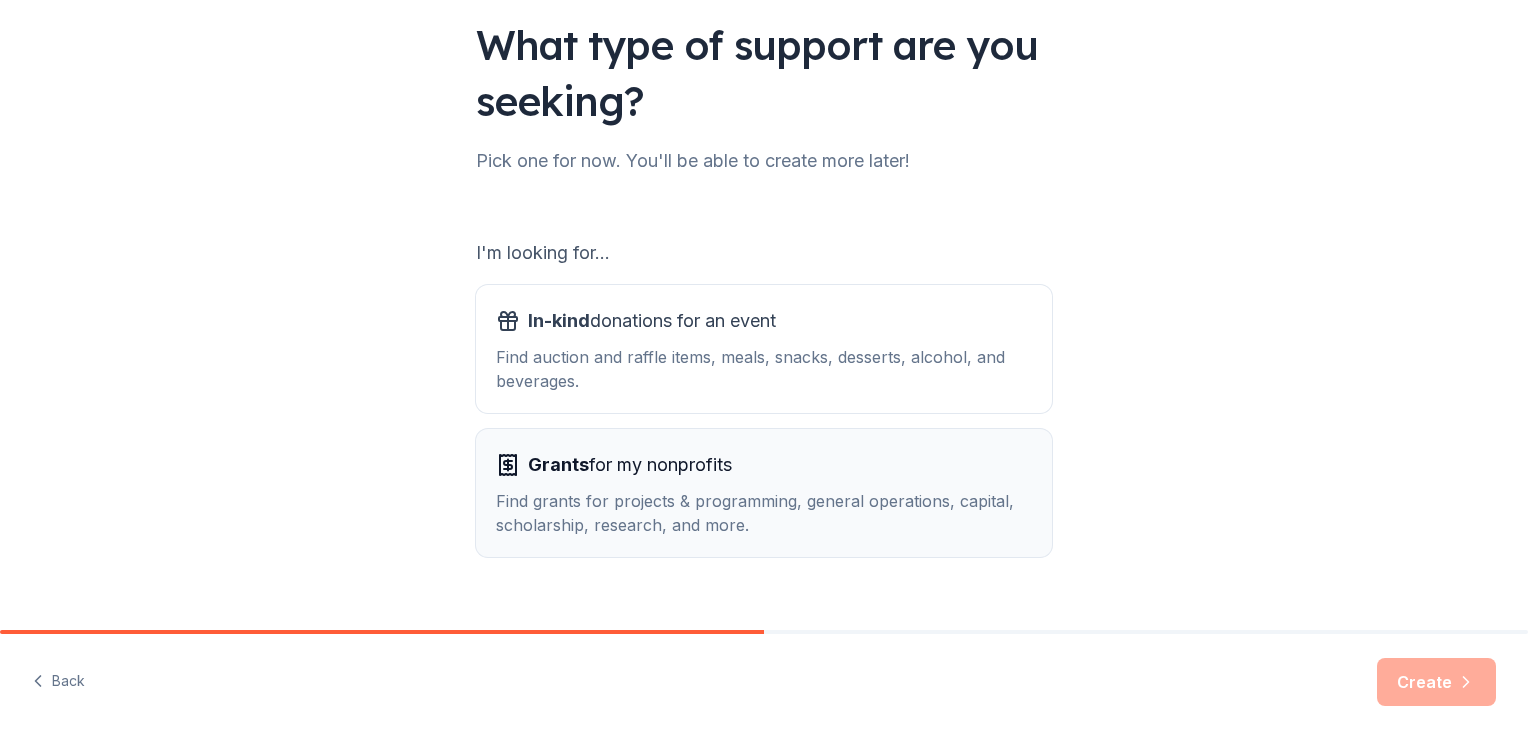 scroll, scrollTop: 176, scrollLeft: 0, axis: vertical 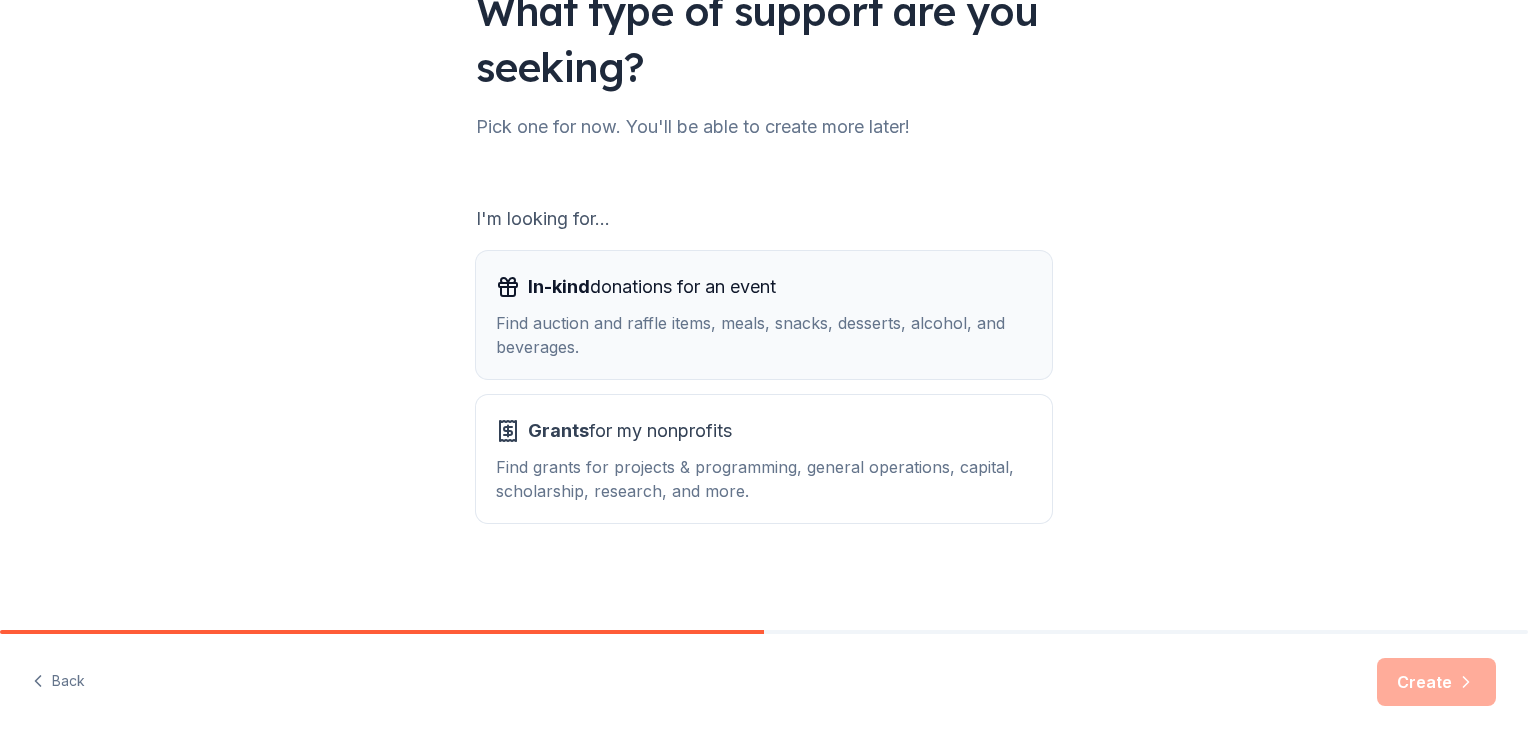 click on "Find auction and raffle items, meals, snacks, desserts, alcohol, and beverages." at bounding box center (764, 335) 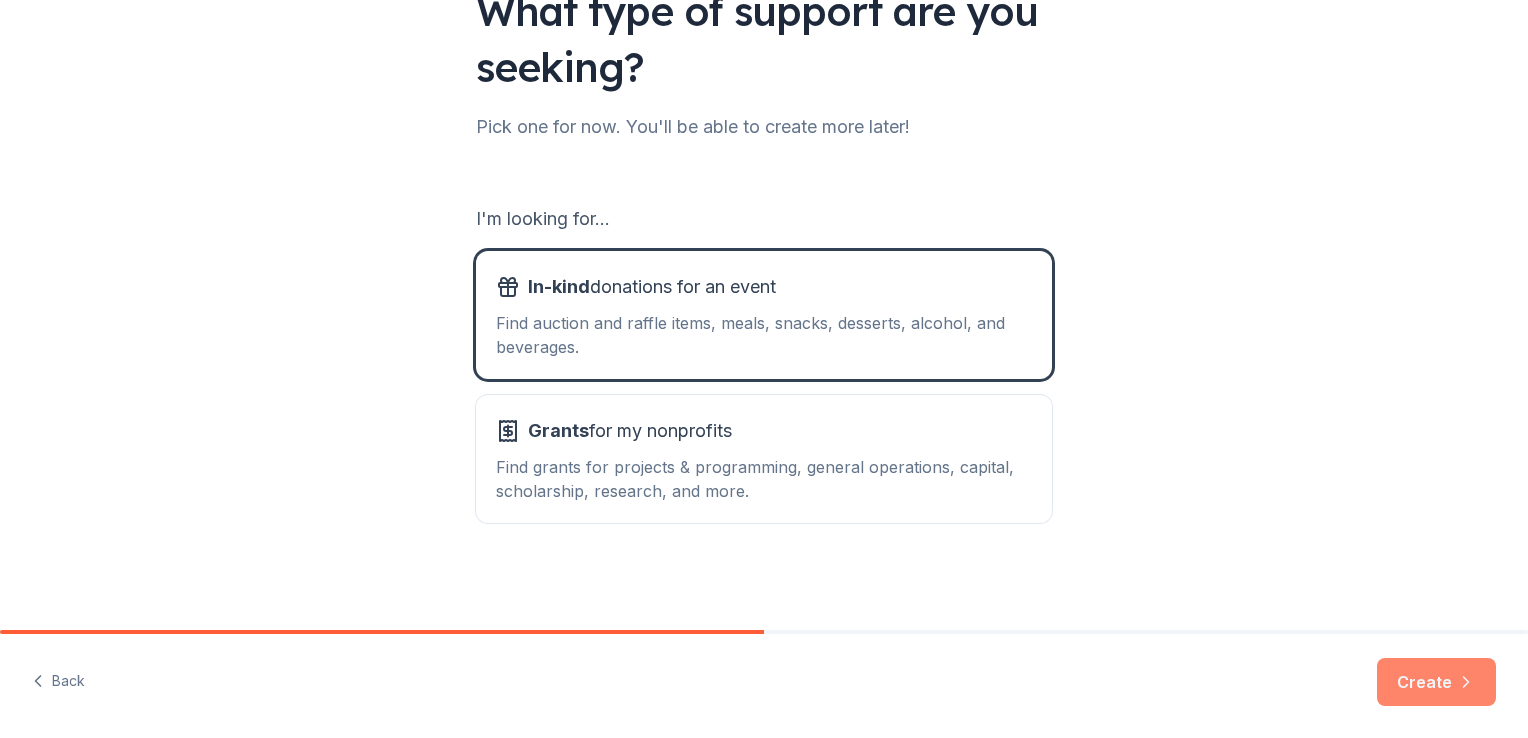 click on "Create" at bounding box center (1436, 682) 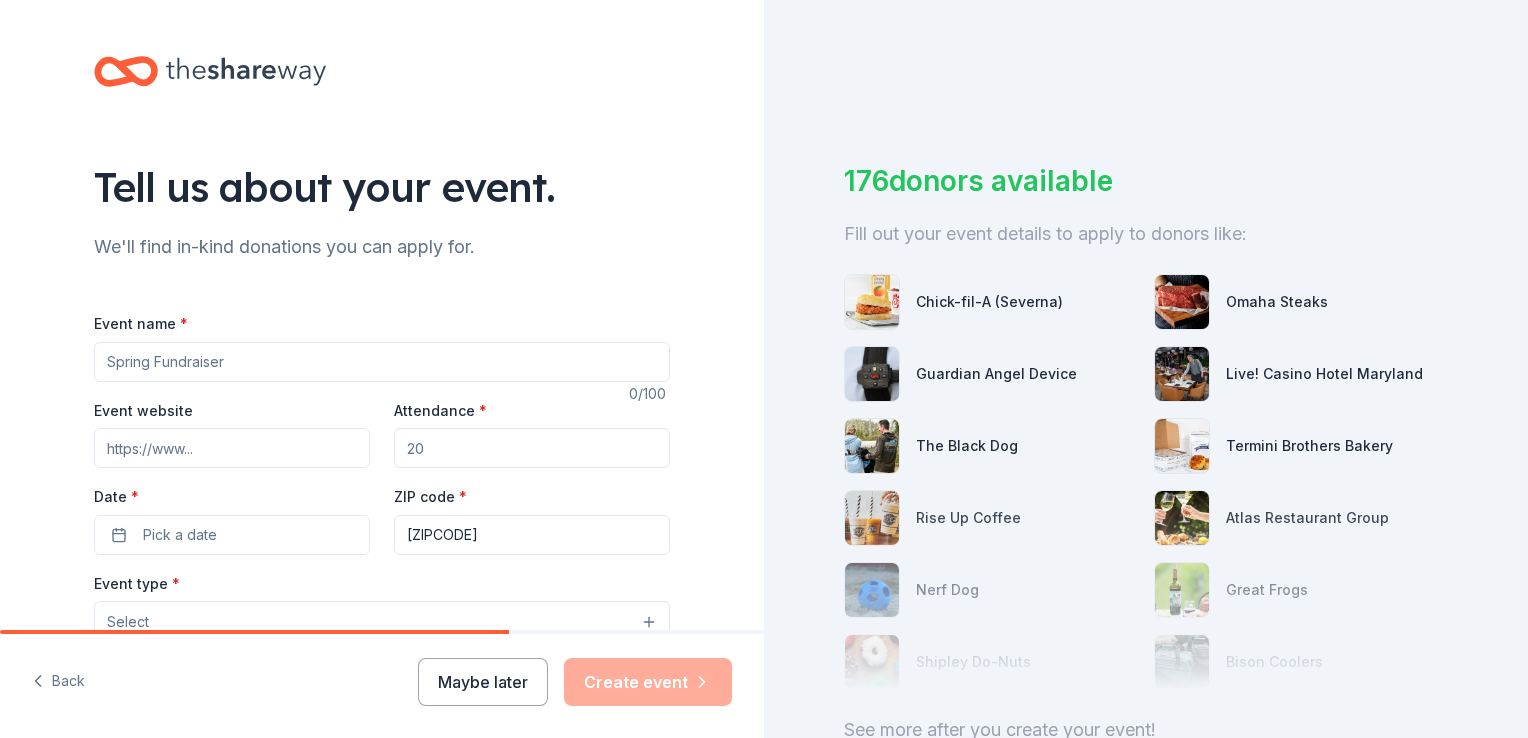 drag, startPoint x: 215, startPoint y: 375, endPoint x: 193, endPoint y: 370, distance: 22.561028 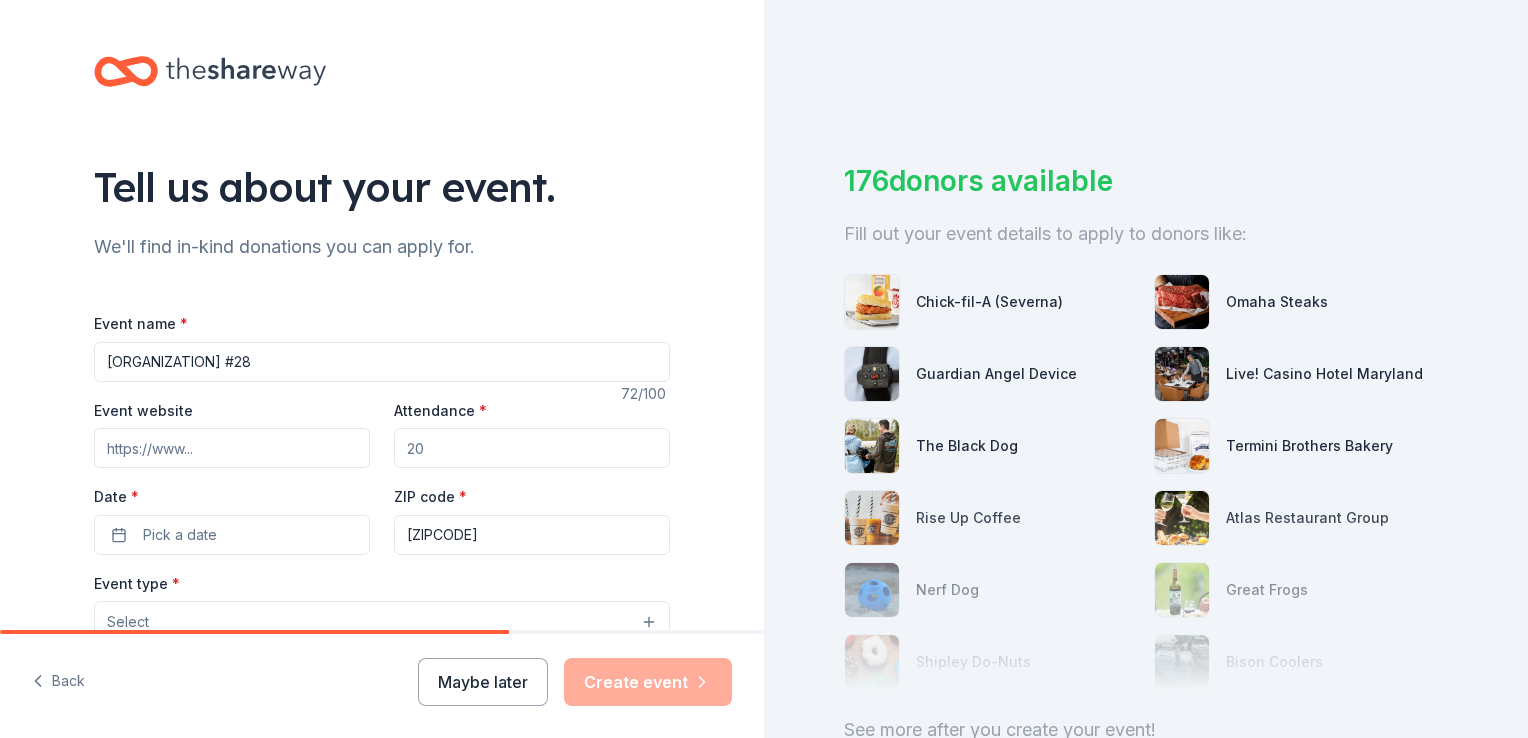 type on "[ORGANIZATION] #28" 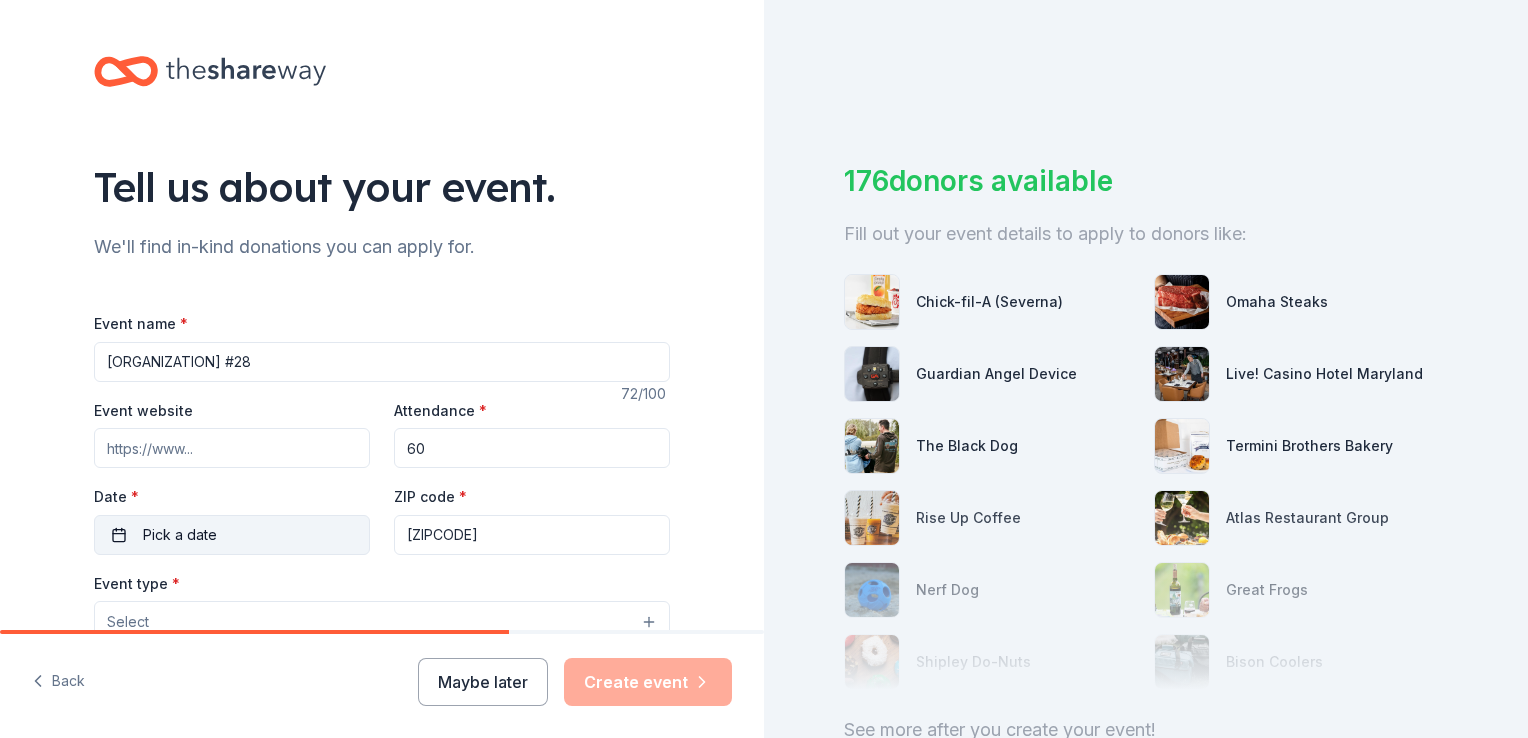 type on "60" 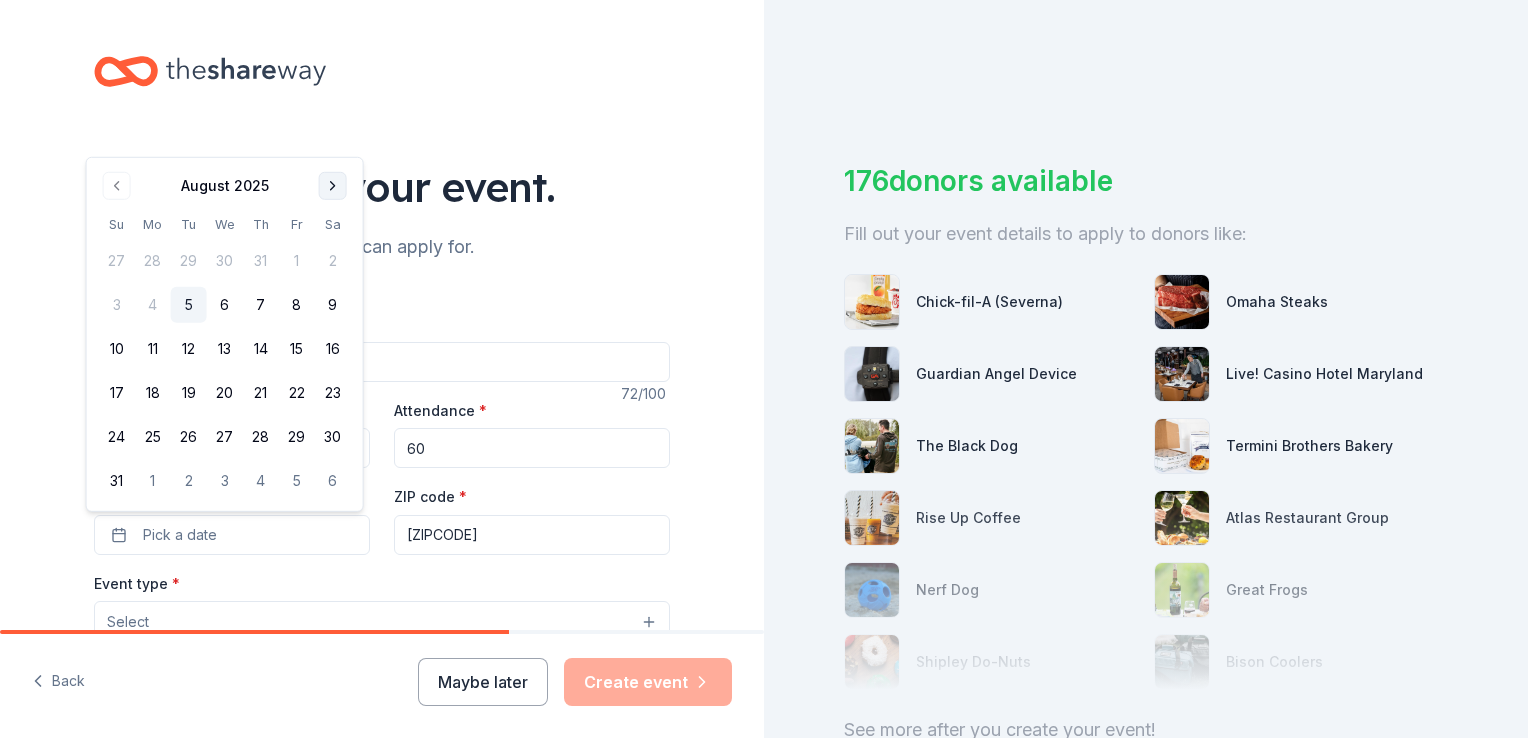 click at bounding box center [333, 186] 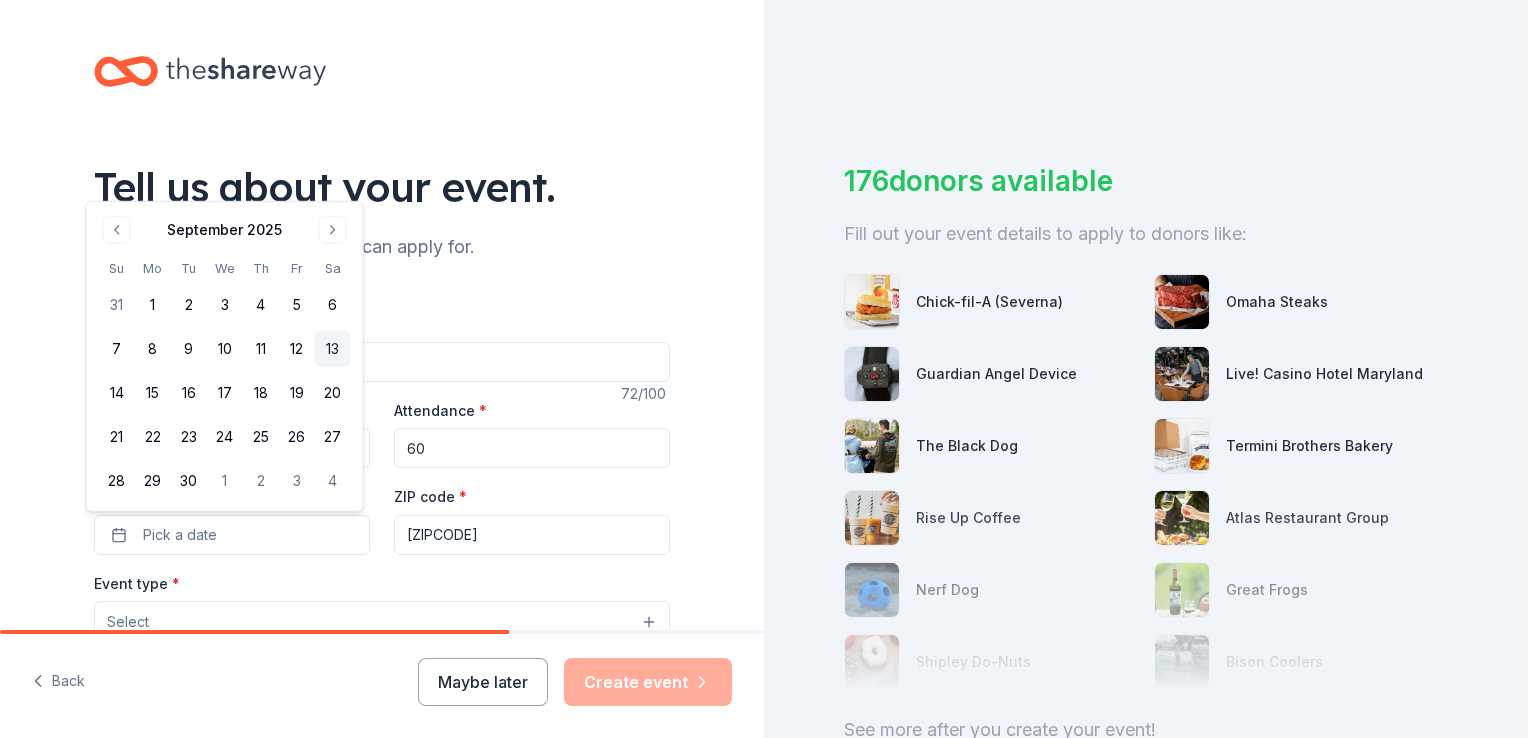click on "13" at bounding box center [333, 349] 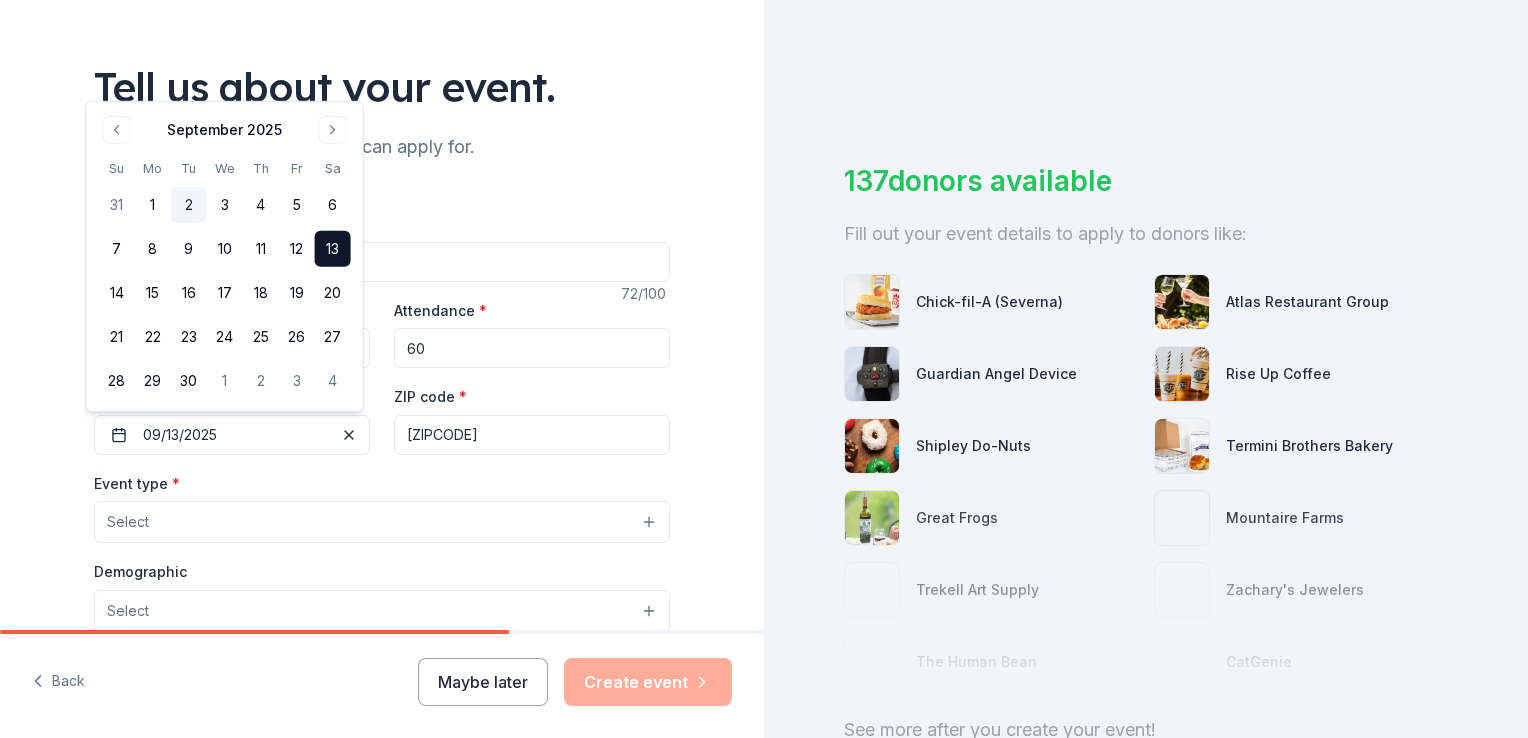 scroll, scrollTop: 200, scrollLeft: 0, axis: vertical 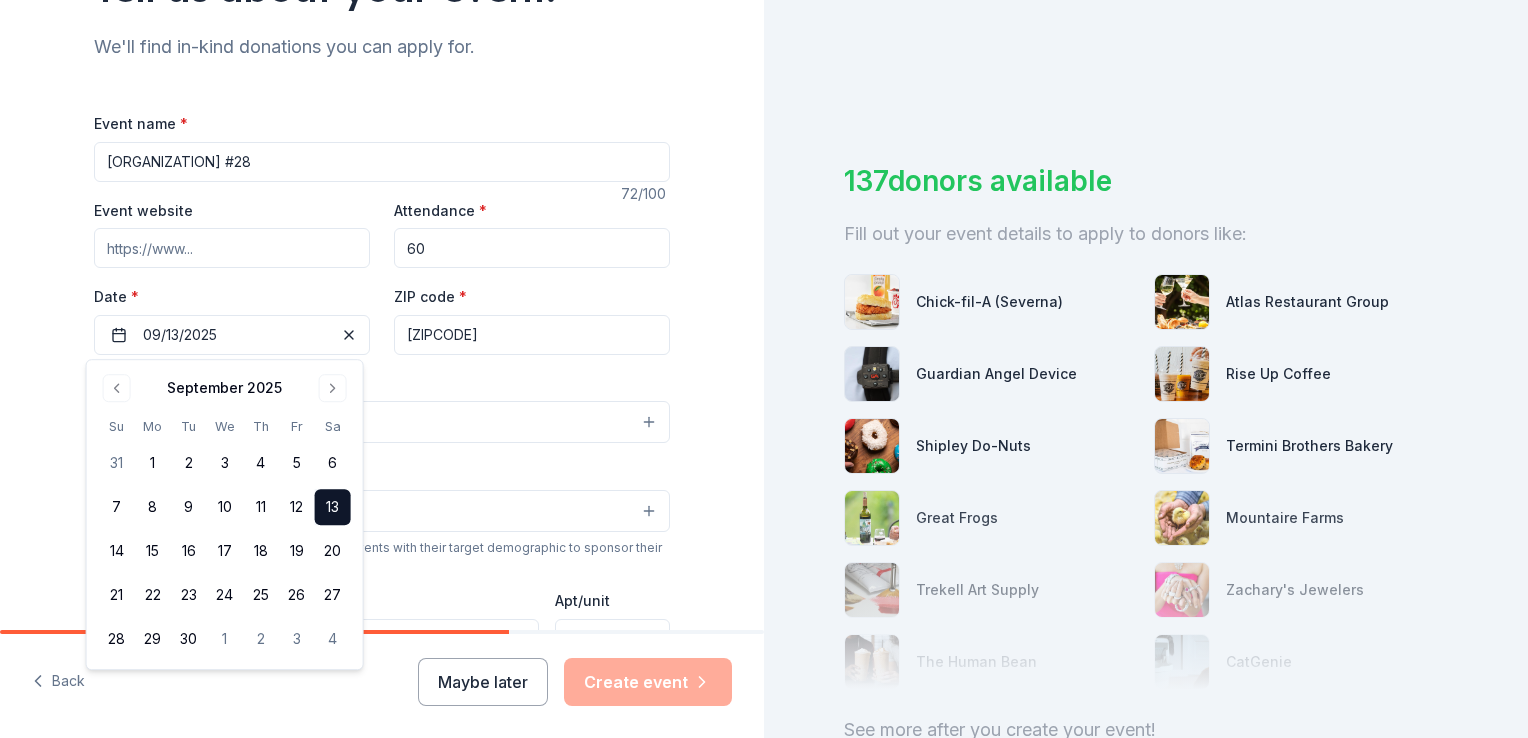 click on "Event type * Select" at bounding box center (382, 407) 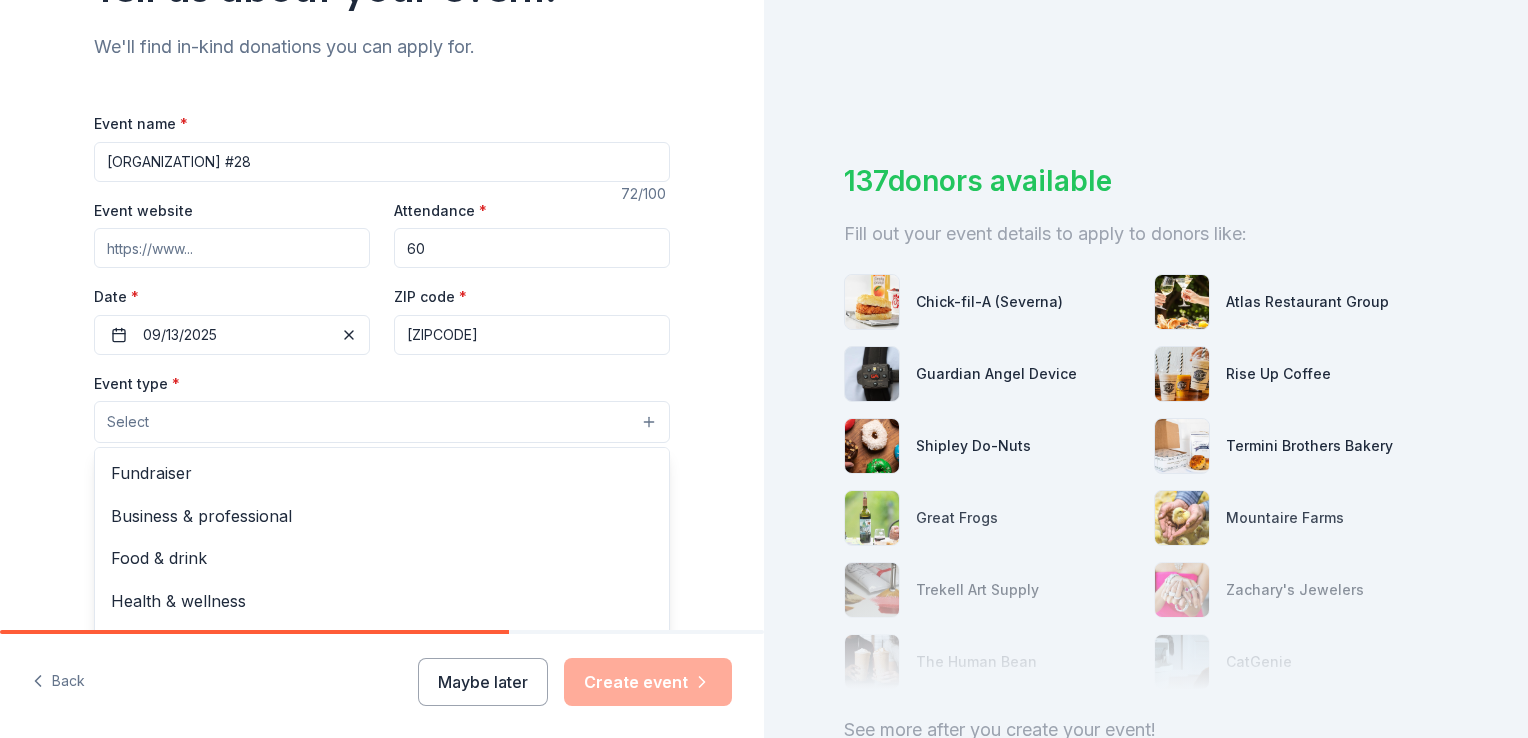 click on "Select" at bounding box center (382, 422) 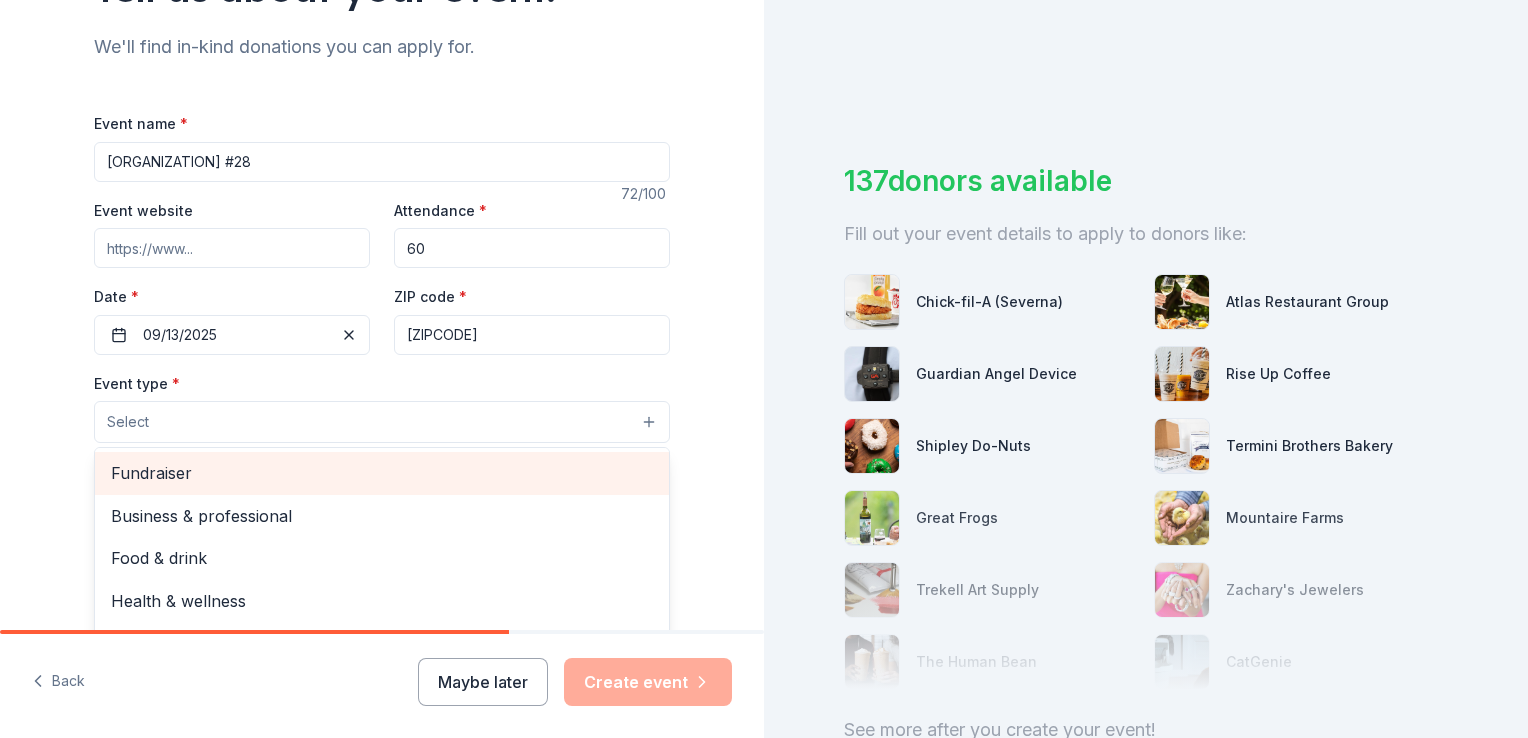 click on "Fundraiser" at bounding box center [382, 473] 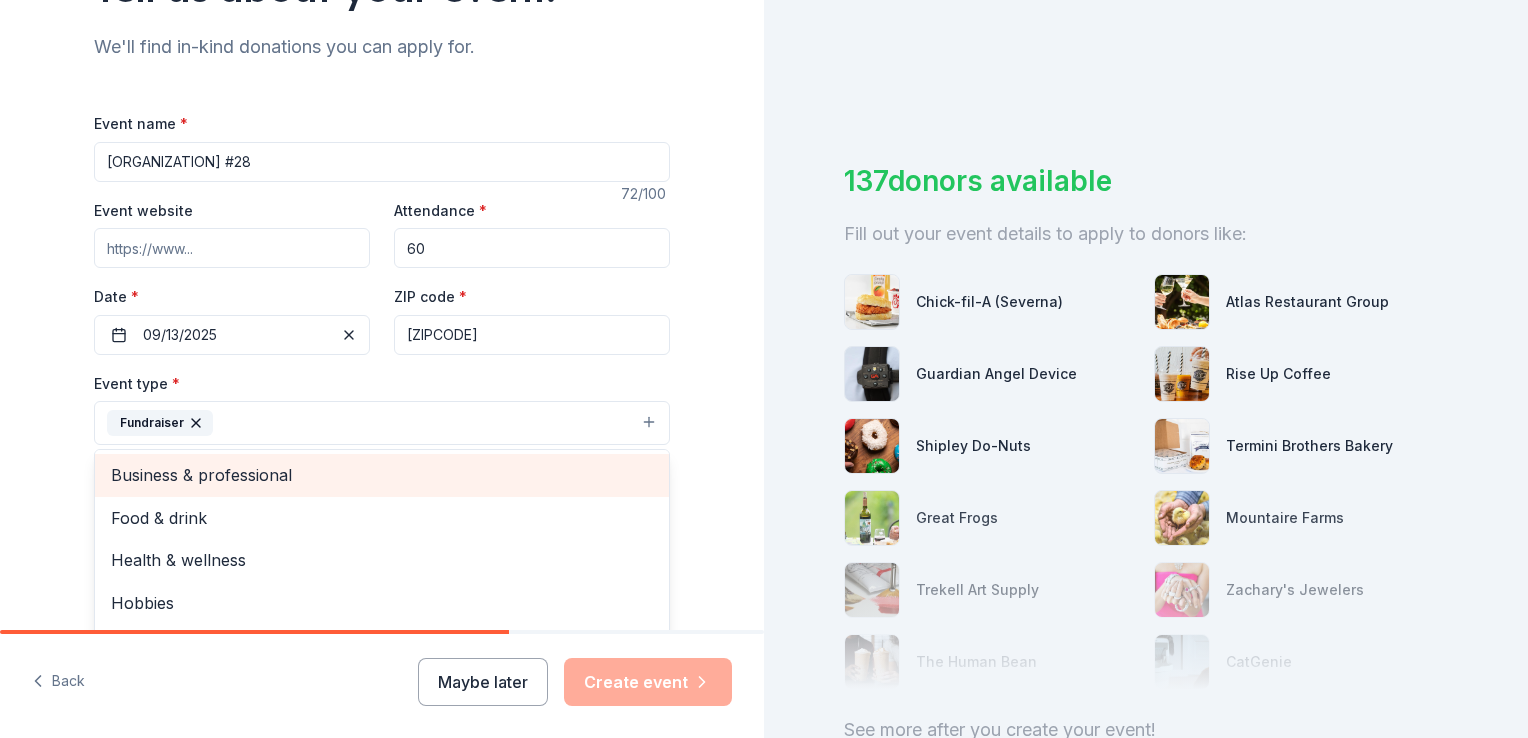 scroll, scrollTop: 24, scrollLeft: 0, axis: vertical 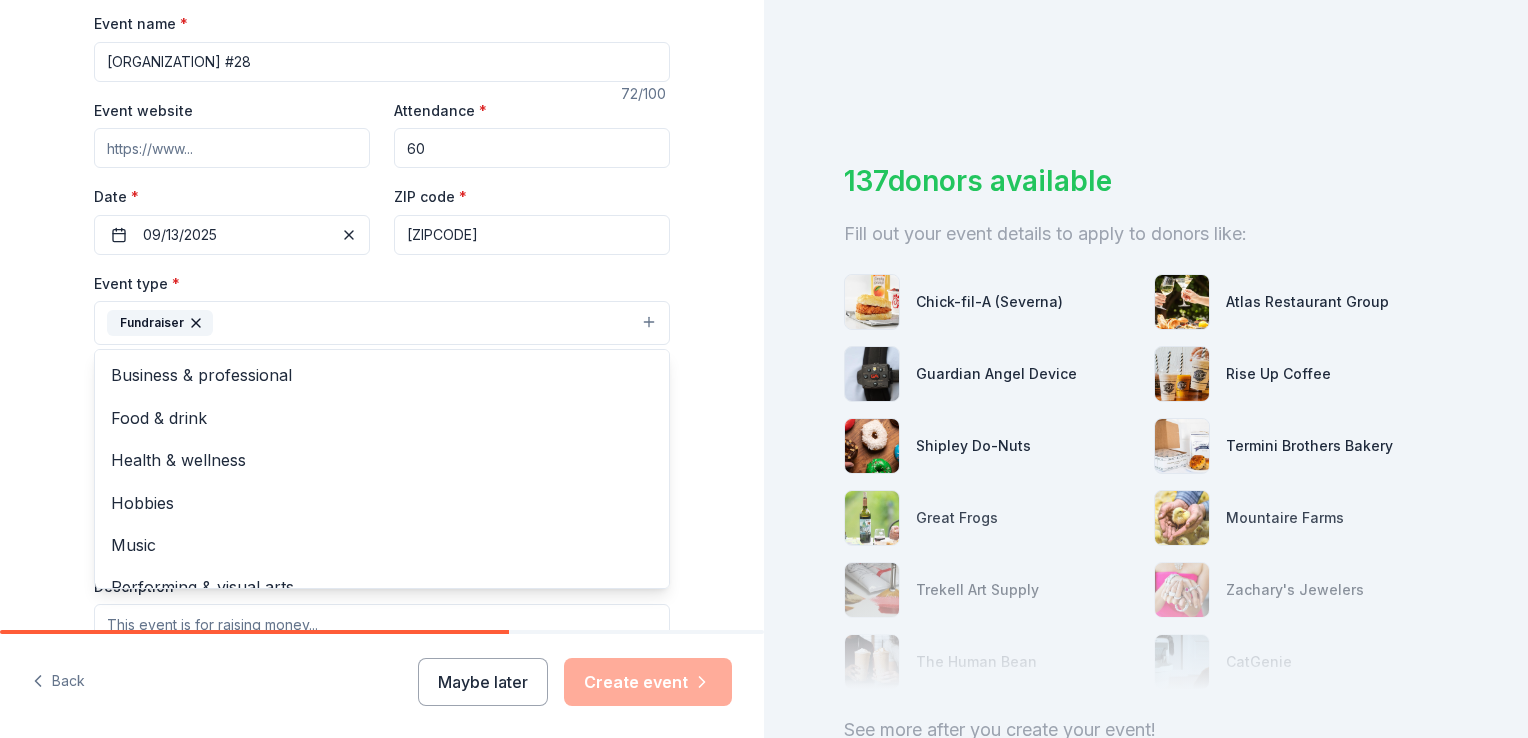 click on "Tell us about your event. We'll find in-kind donations you can apply for. Event name * [ORGANIZATION] #28 72 /100 Event website Attendance * 60 Date * 09/13/2025 ZIP code * [ZIPCODE] Event type * Fundraiser Business & professional Food & drink Health & wellness Hobbies Music Performing & visual arts Demographic Select We use this information to help brands find events with their target demographic to sponsor their products. Mailing address Apt/unit Description What are you looking for? * Auction & raffle Meals Snacks Desserts Alcohol Beverages Send me reminders Email me reminders of donor application deadlines Recurring event" at bounding box center [382, 366] 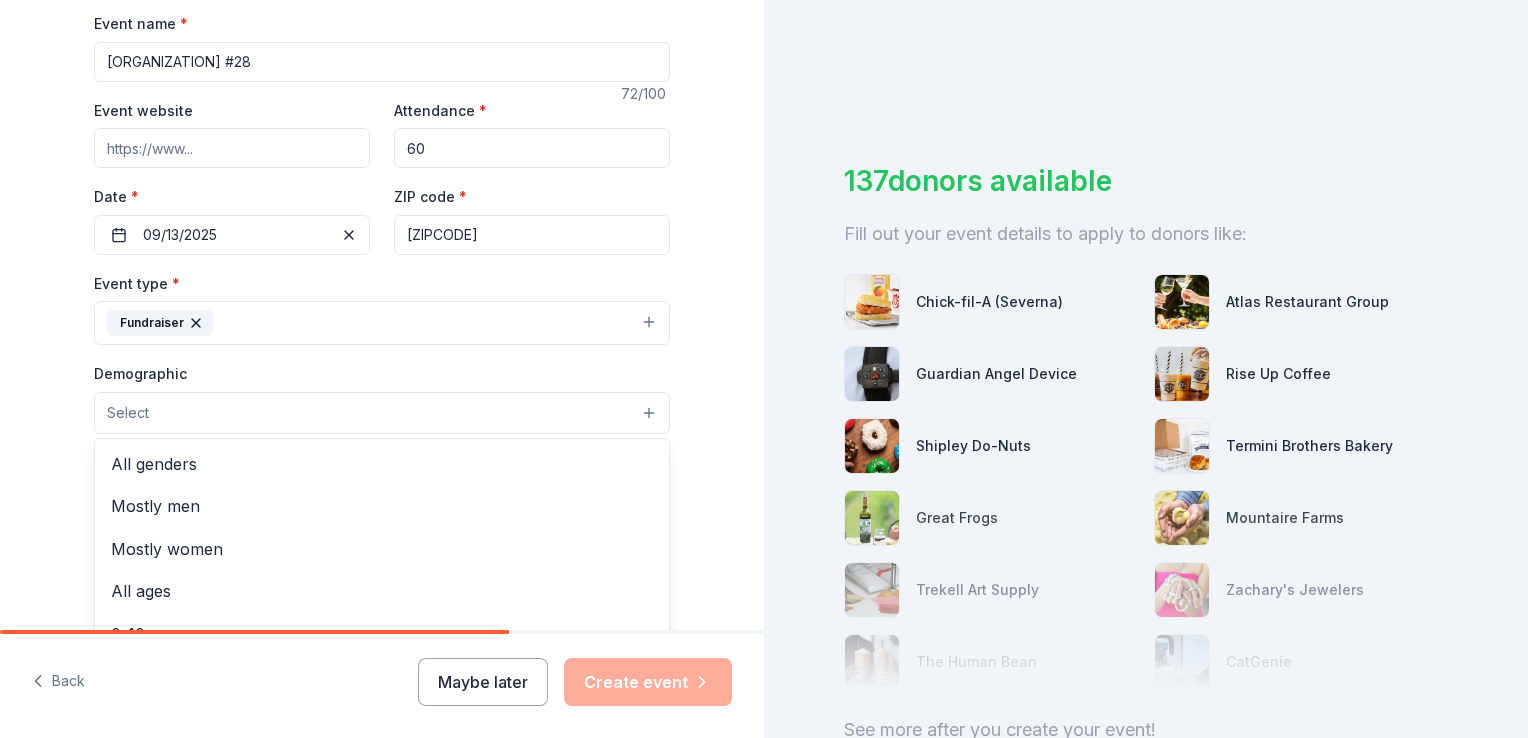 click on "Select" at bounding box center [382, 413] 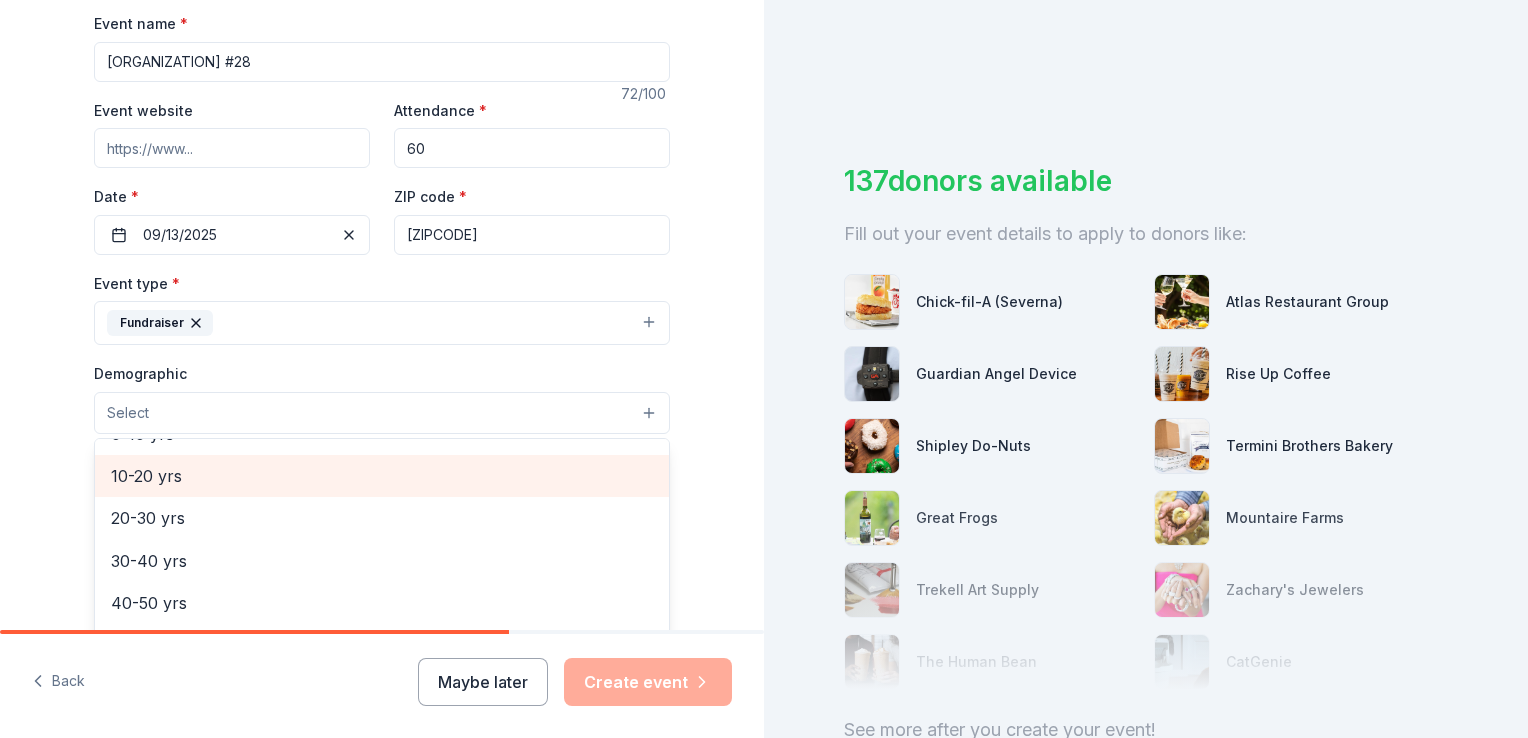 scroll, scrollTop: 0, scrollLeft: 0, axis: both 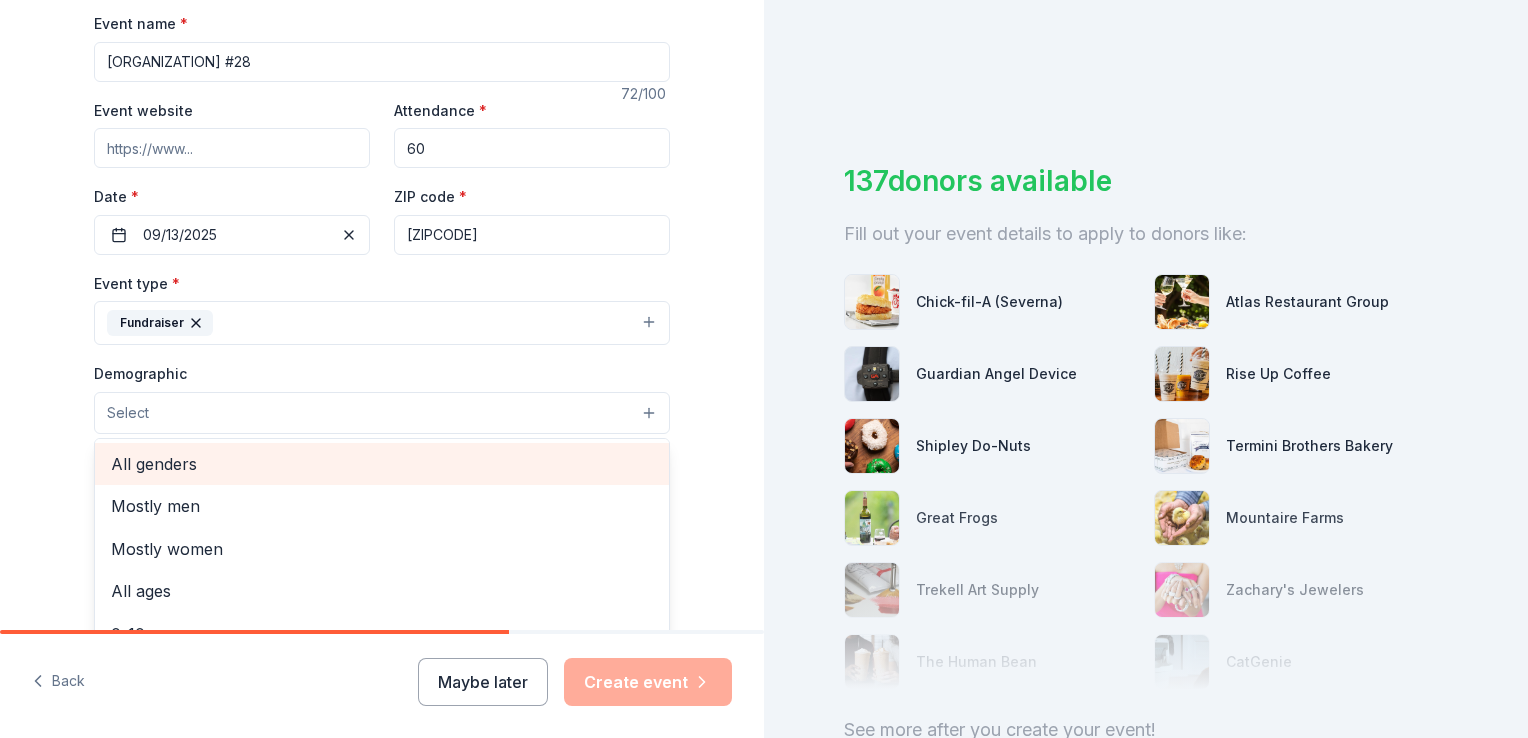 click on "All genders" at bounding box center [382, 464] 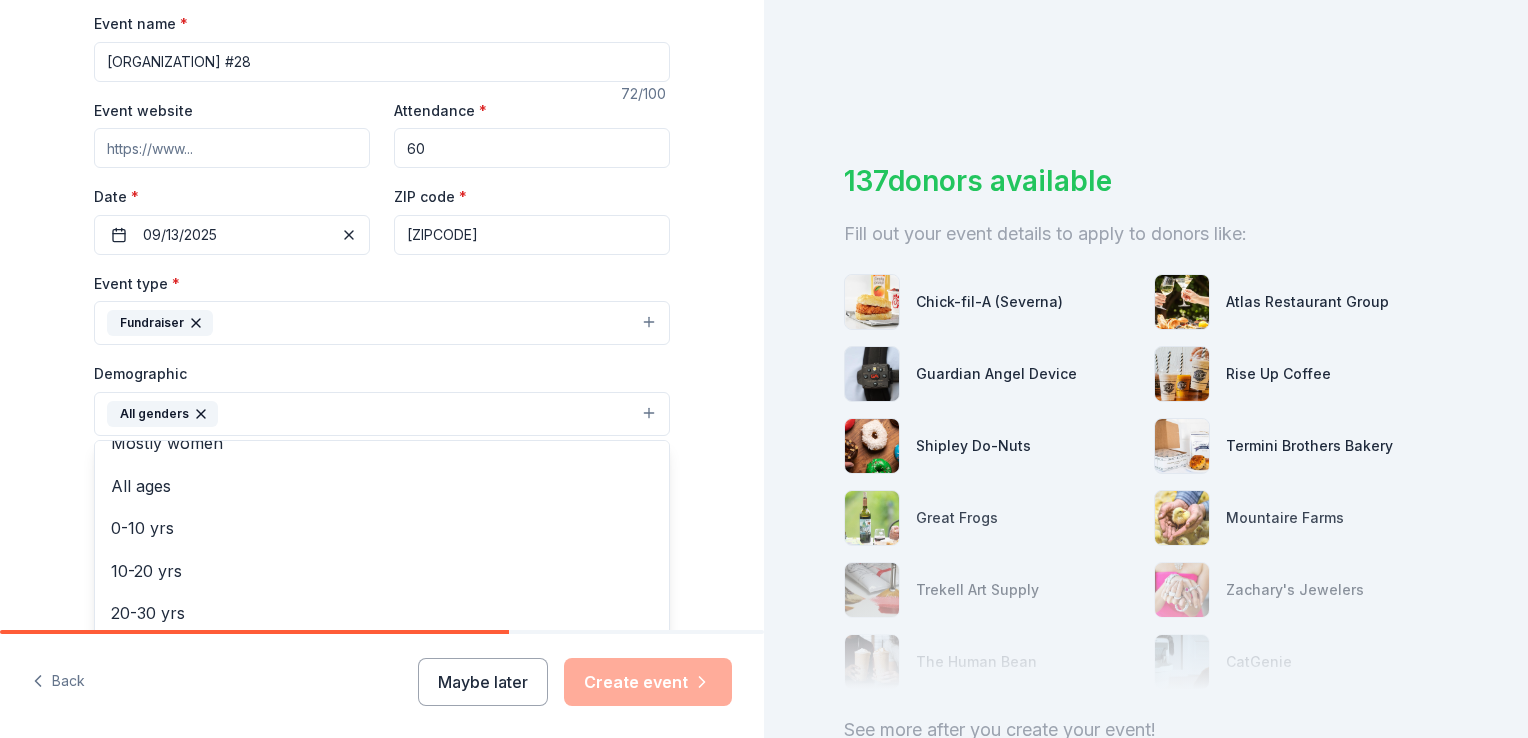 scroll, scrollTop: 100, scrollLeft: 0, axis: vertical 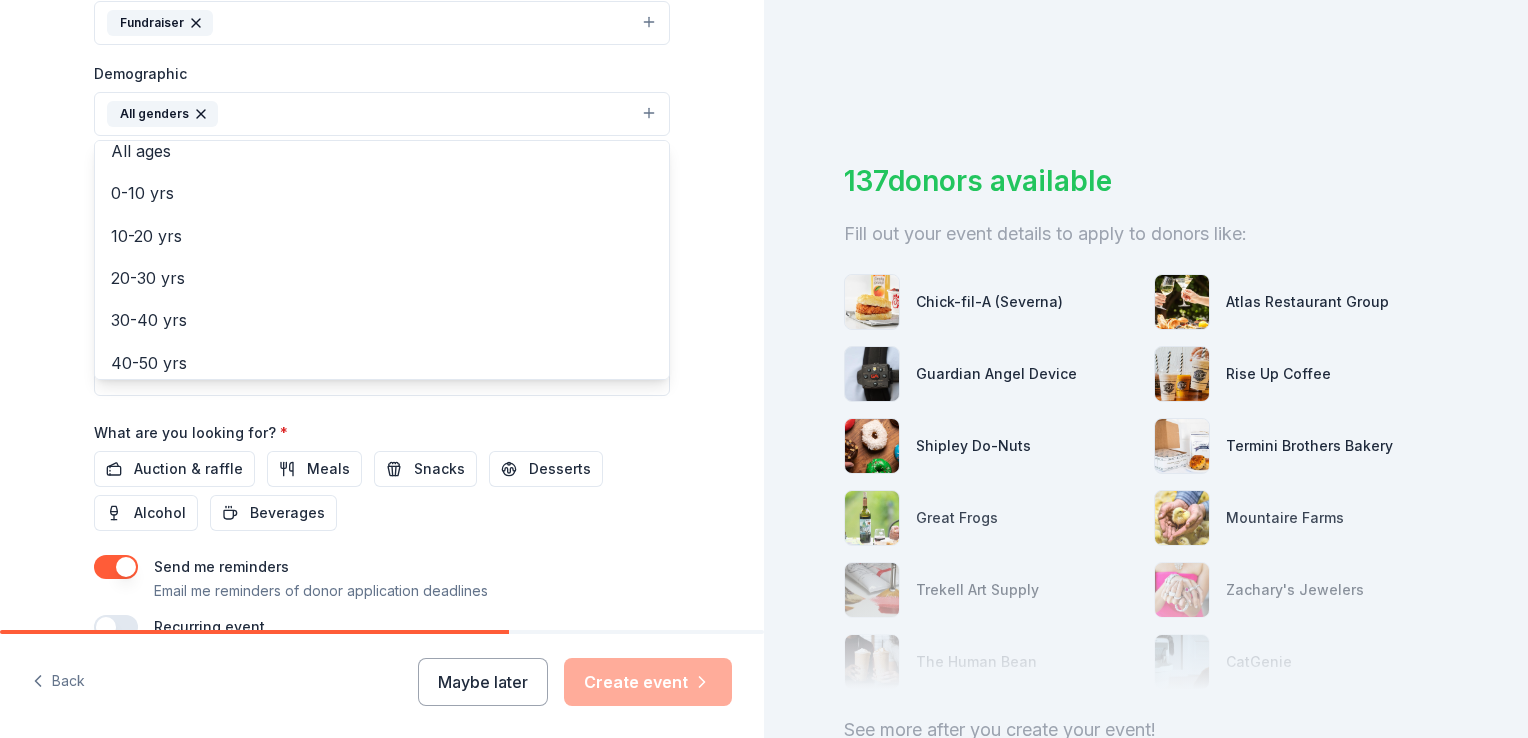 click on "Event name * [ORGANIZATION] #28 72 /100 Event website Attendance * 60 Date * 09/13/2025 ZIP code * [ZIPCODE] Event type * Fundraiser Demographic All genders Mostly men Mostly women All ages 0-10 yrs 10-20 yrs 20-30 yrs 30-40 yrs 40-50 yrs 50-60 yrs 60-70 yrs 70-80 yrs 80+ yrs We use this information to help brands find events with their target demographic to sponsor their products. Mailing address Apt/unit Description What are you looking for? * Auction & raffle Meals Snacks Desserts Alcohol Beverages Send me reminders Email me reminders of donor application deadlines Recurring event" at bounding box center (382, 175) 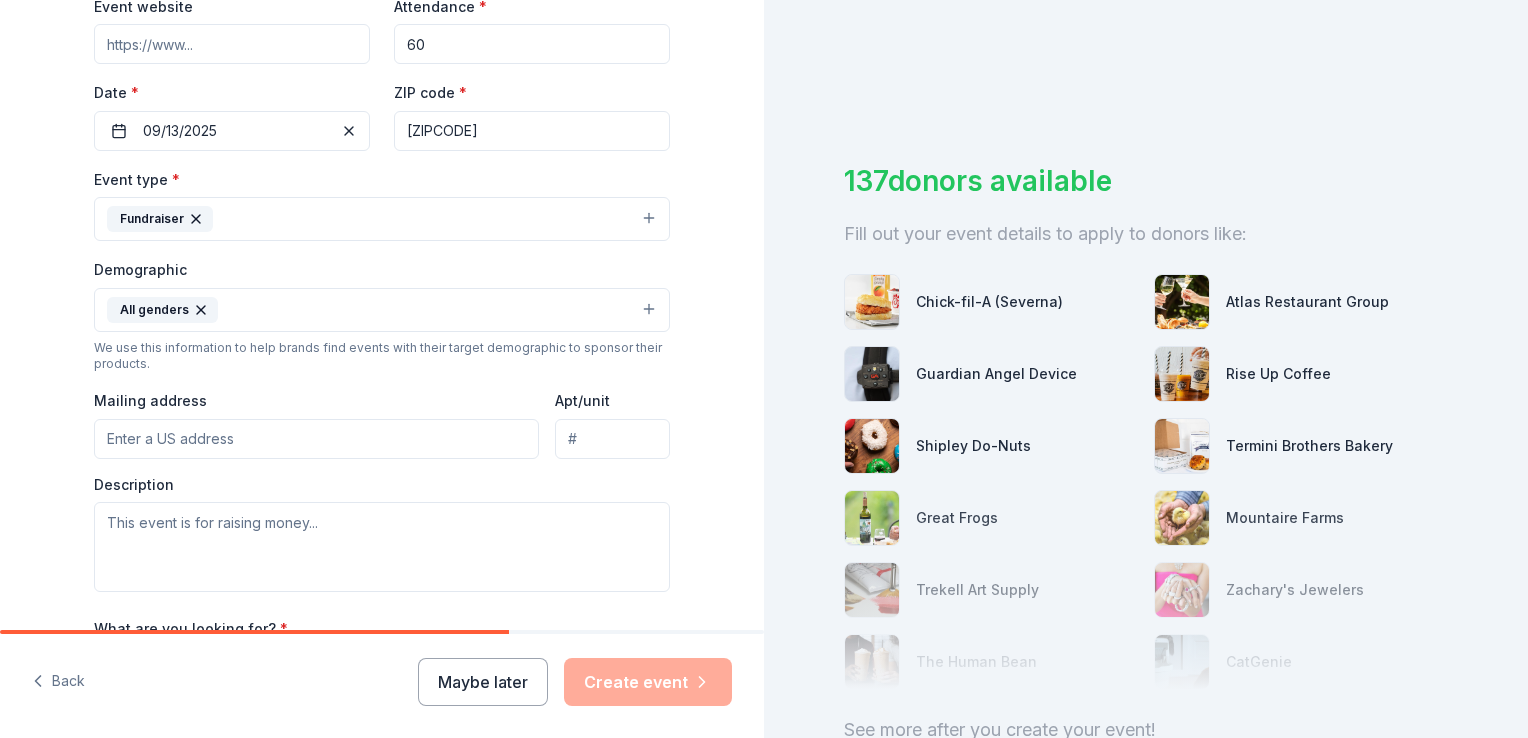 scroll, scrollTop: 504, scrollLeft: 0, axis: vertical 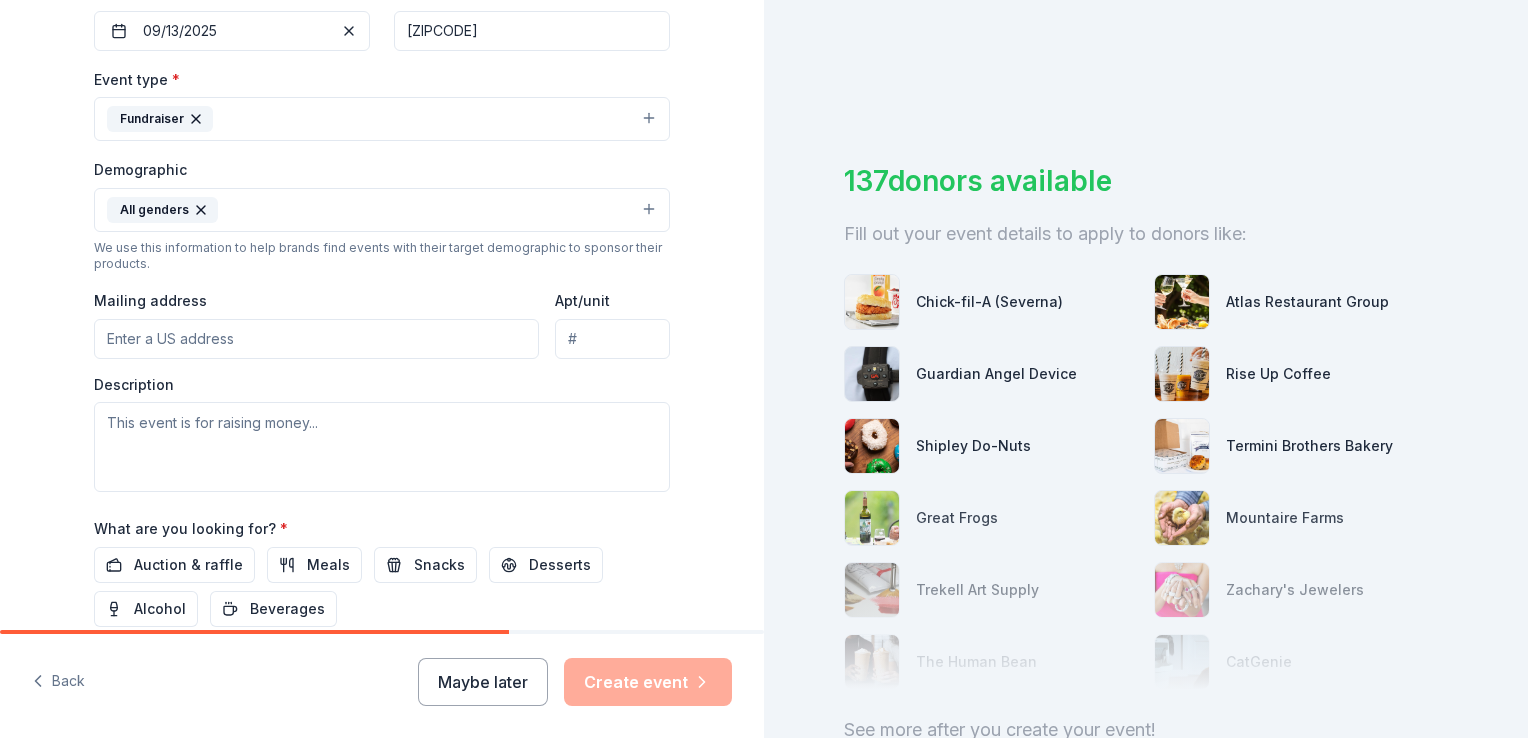 click on "Mailing address" at bounding box center (316, 339) 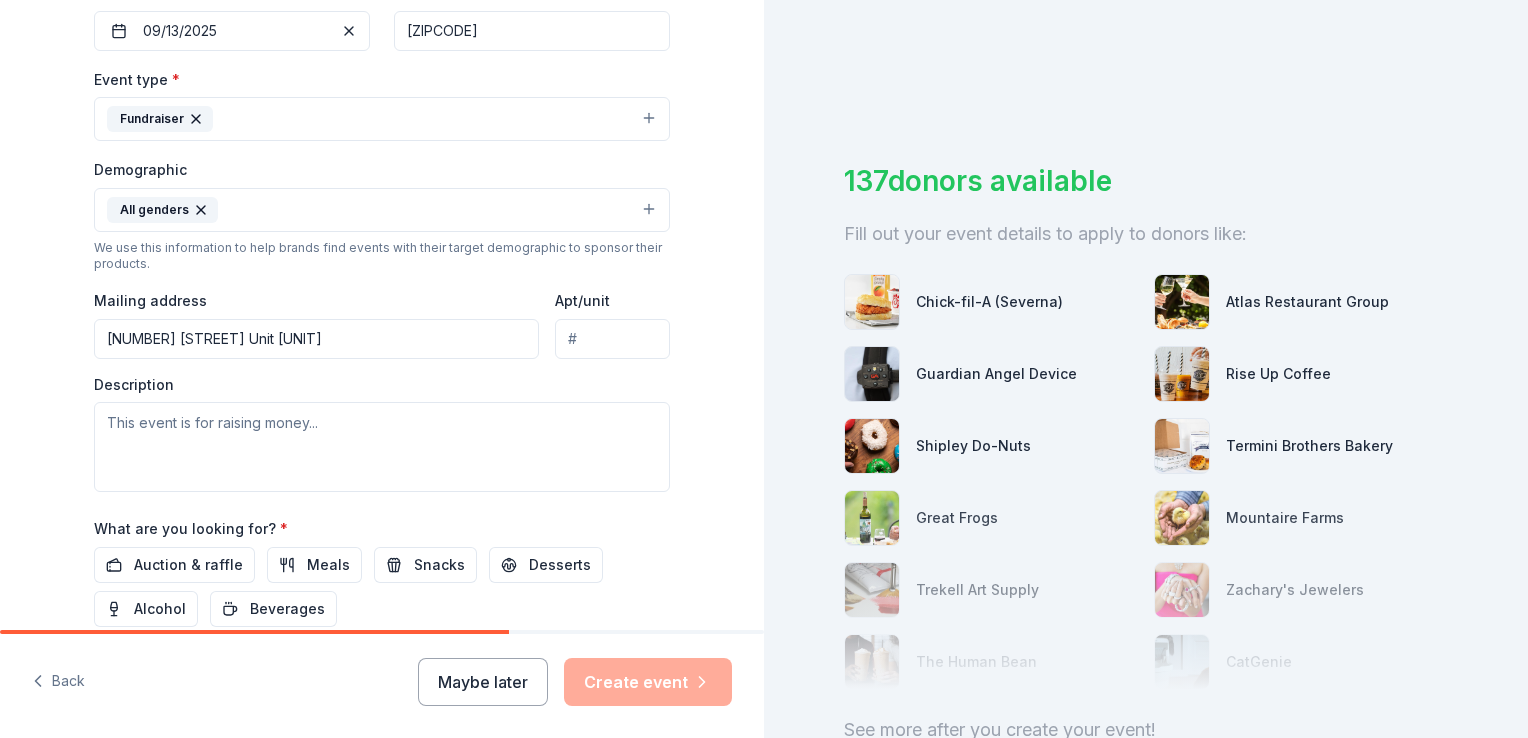 type on "406" 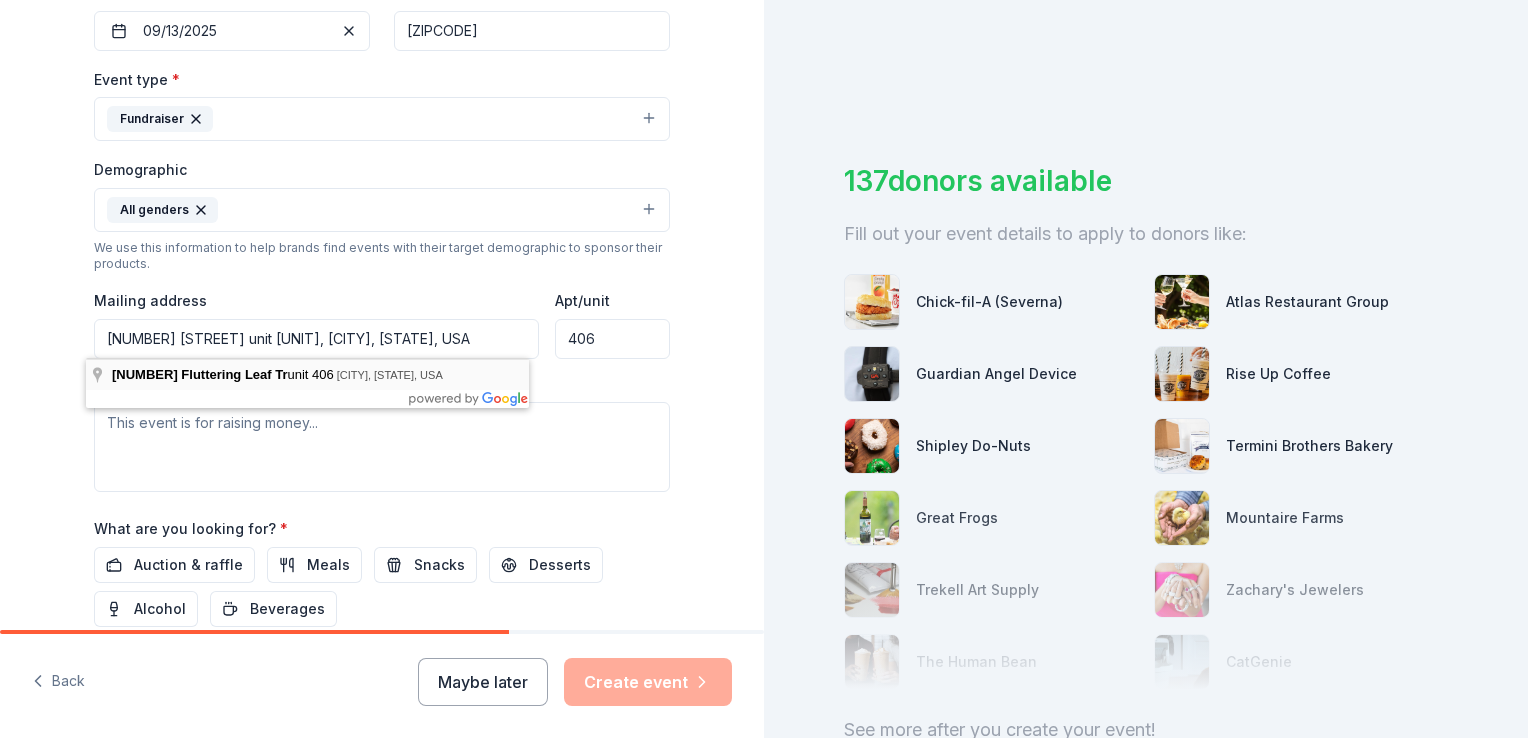 type on "[NUMBER] [STREET], [CITY], [STATE], [ZIPCODE]" 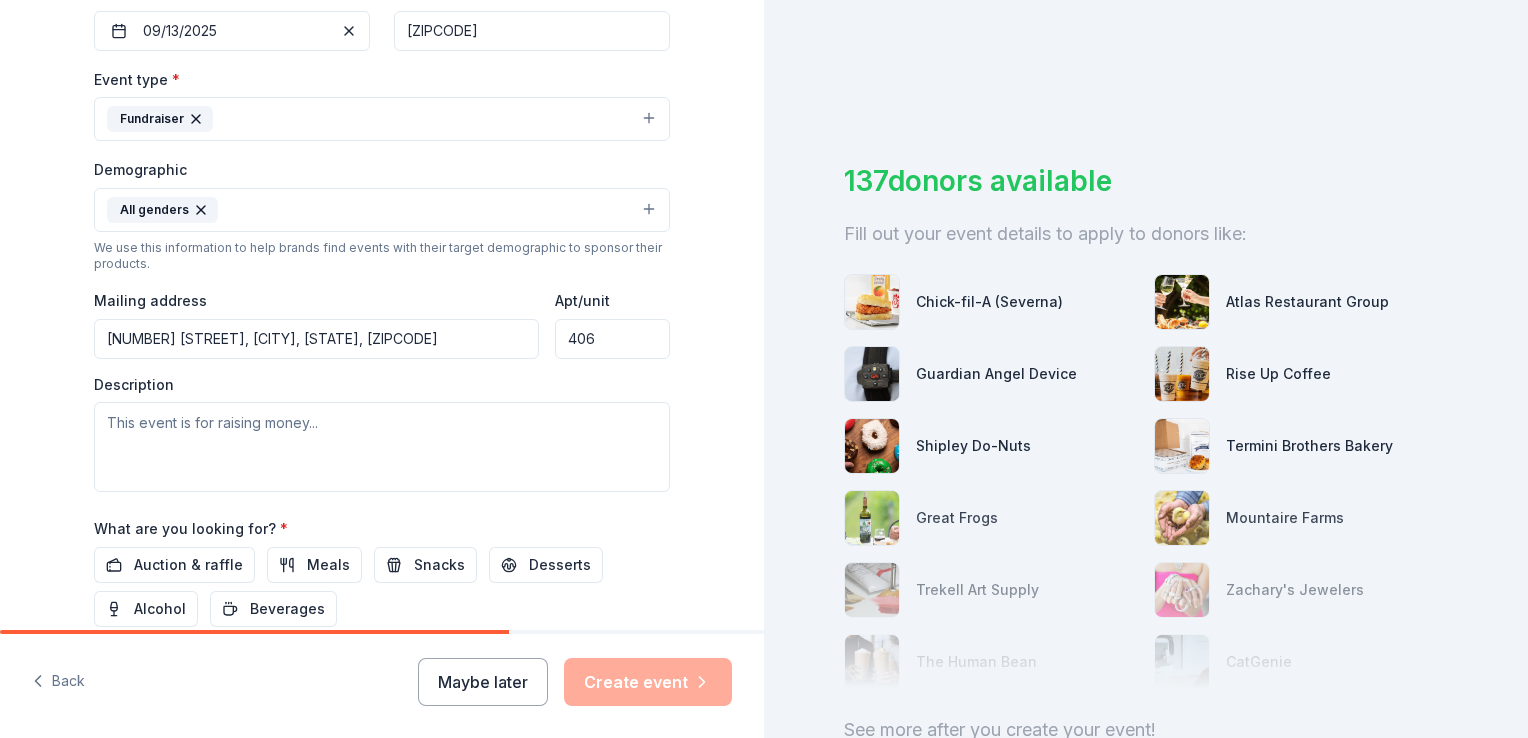 click on "[NUMBER] [STREET], [CITY], [STATE], [ZIPCODE]" at bounding box center [316, 339] 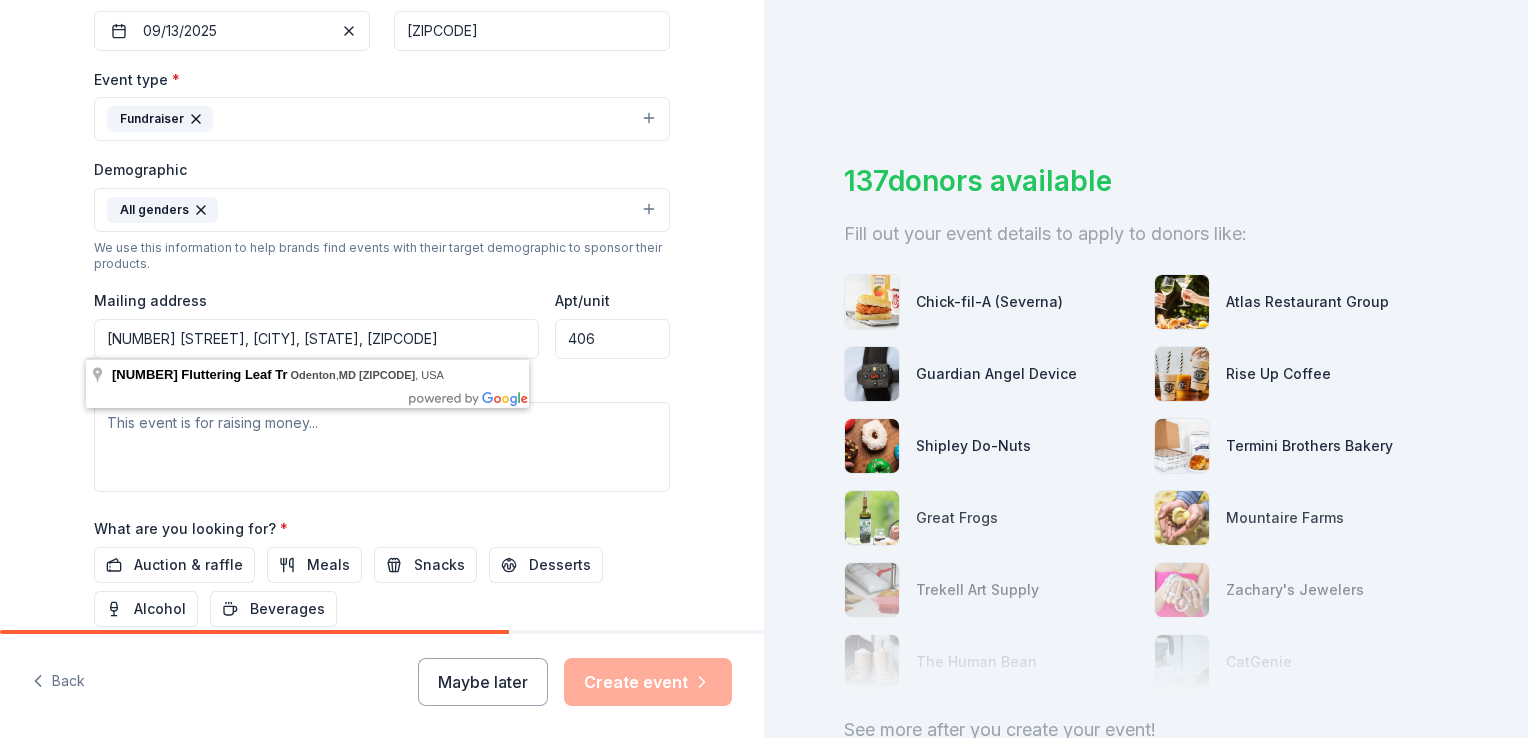 drag, startPoint x: 625, startPoint y: 325, endPoint x: 640, endPoint y: 353, distance: 31.764761 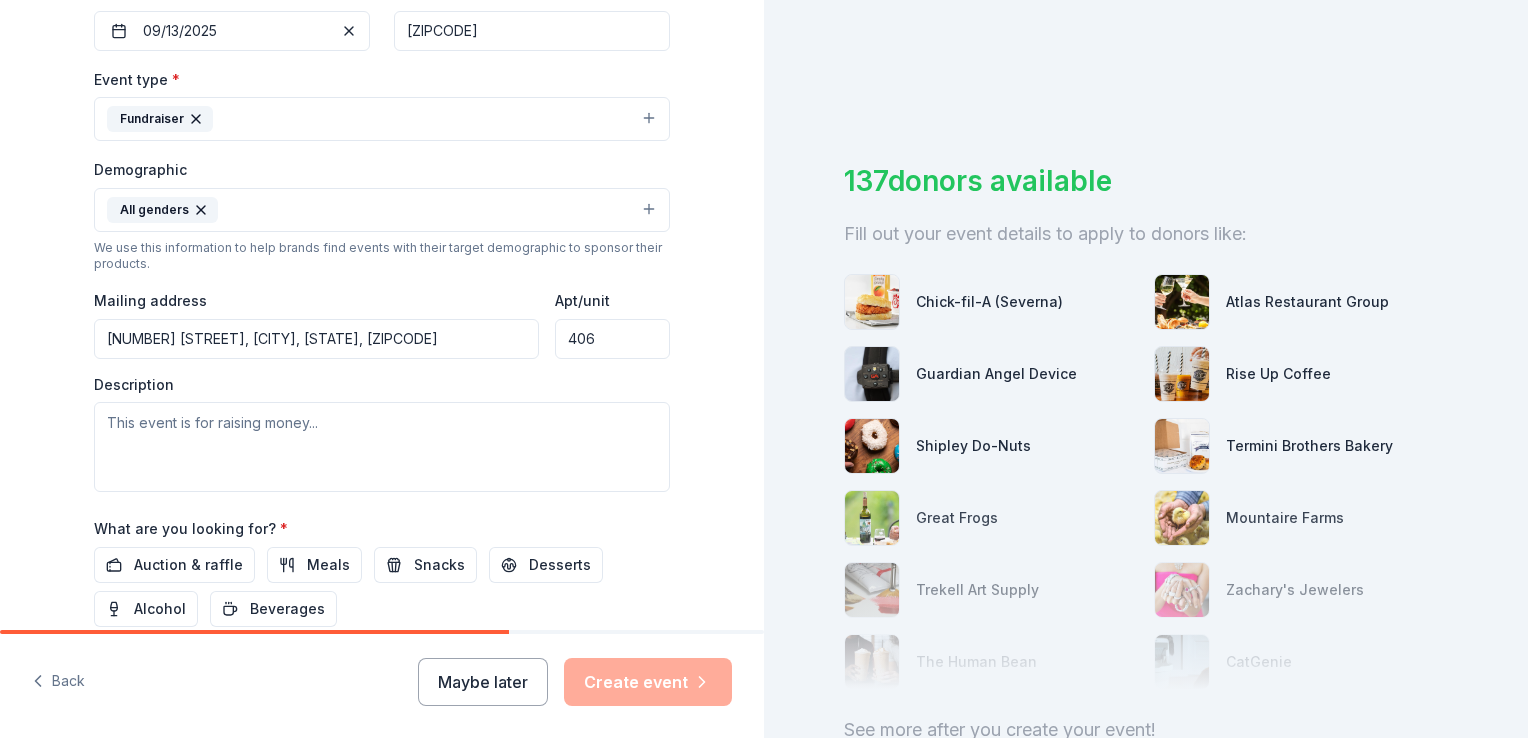 click on "Description" at bounding box center [382, 434] 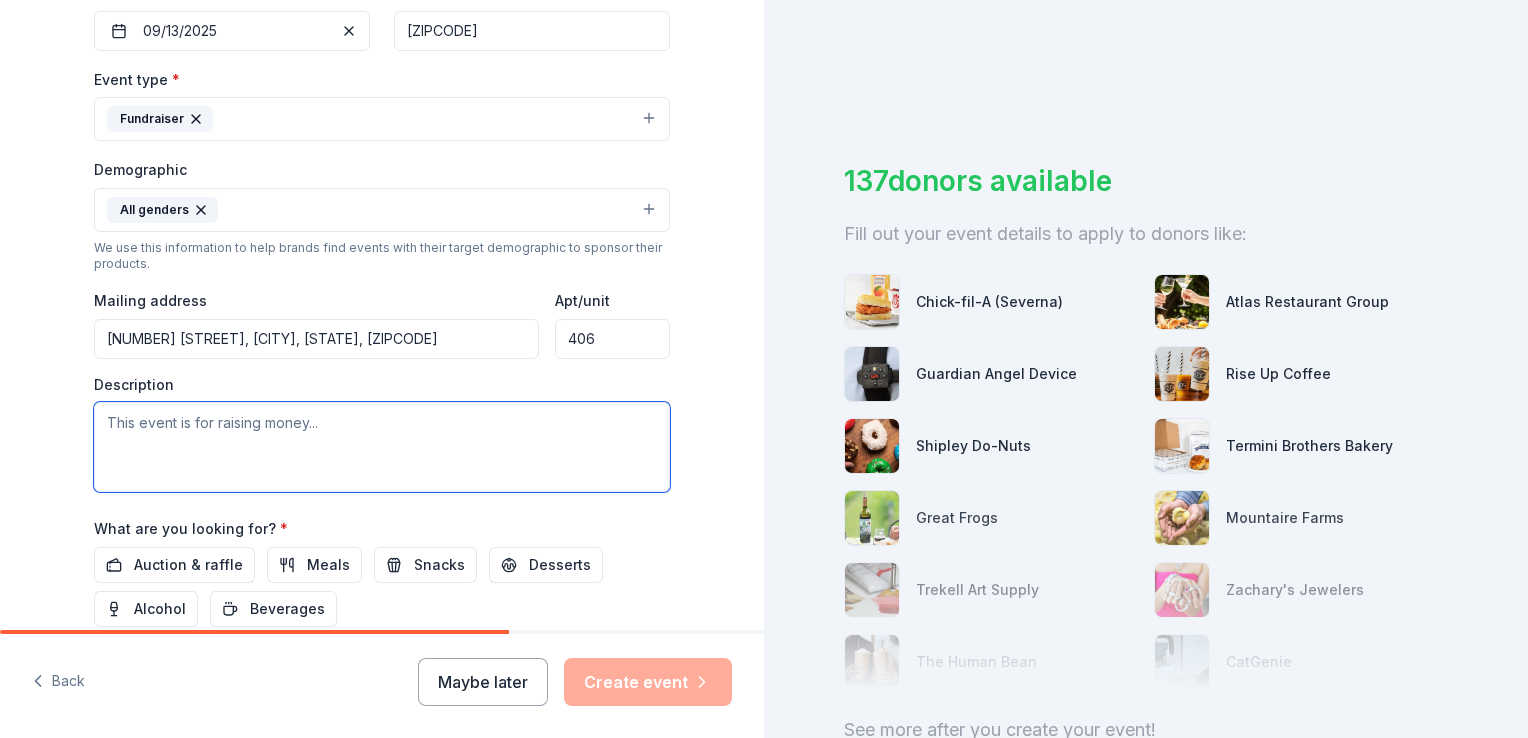 click at bounding box center [382, 447] 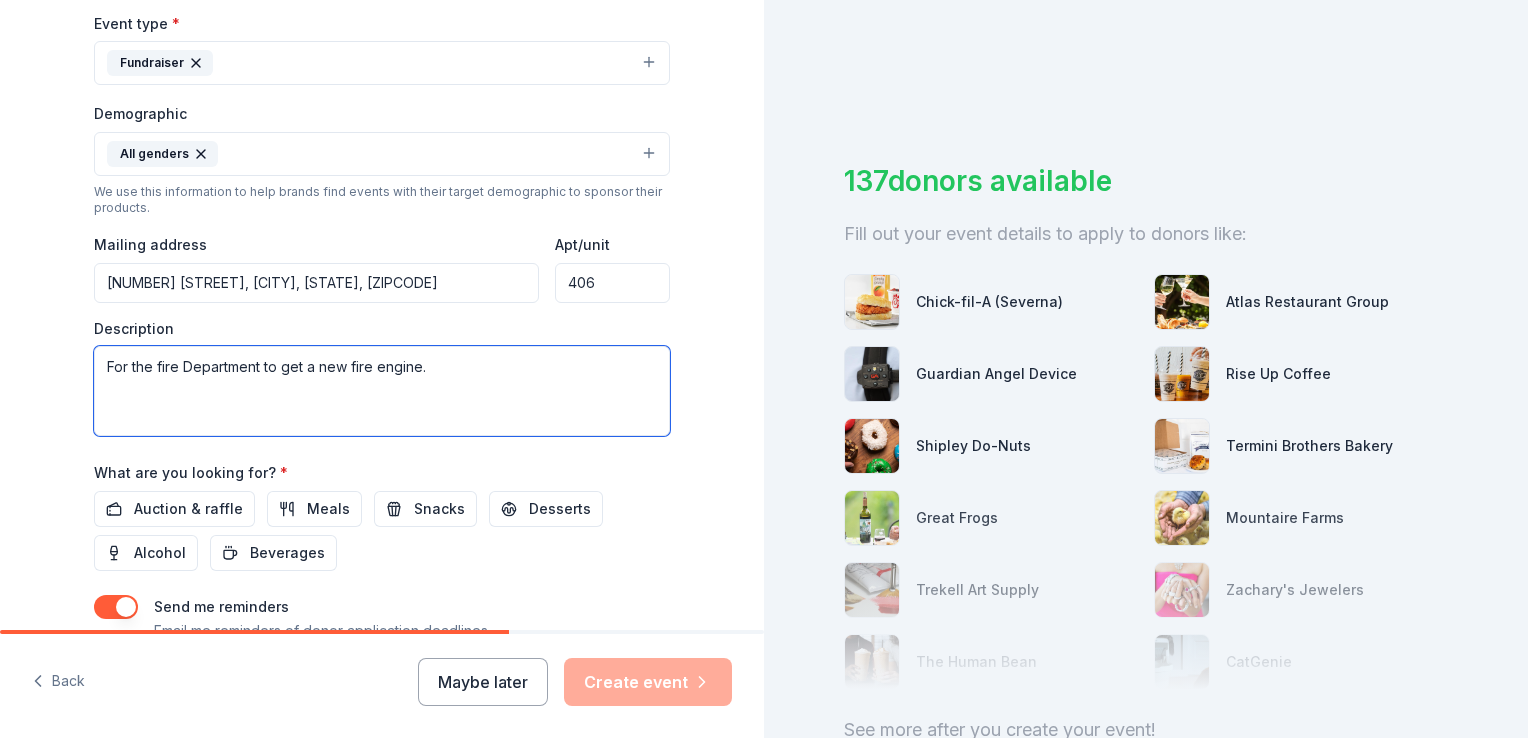 scroll, scrollTop: 604, scrollLeft: 0, axis: vertical 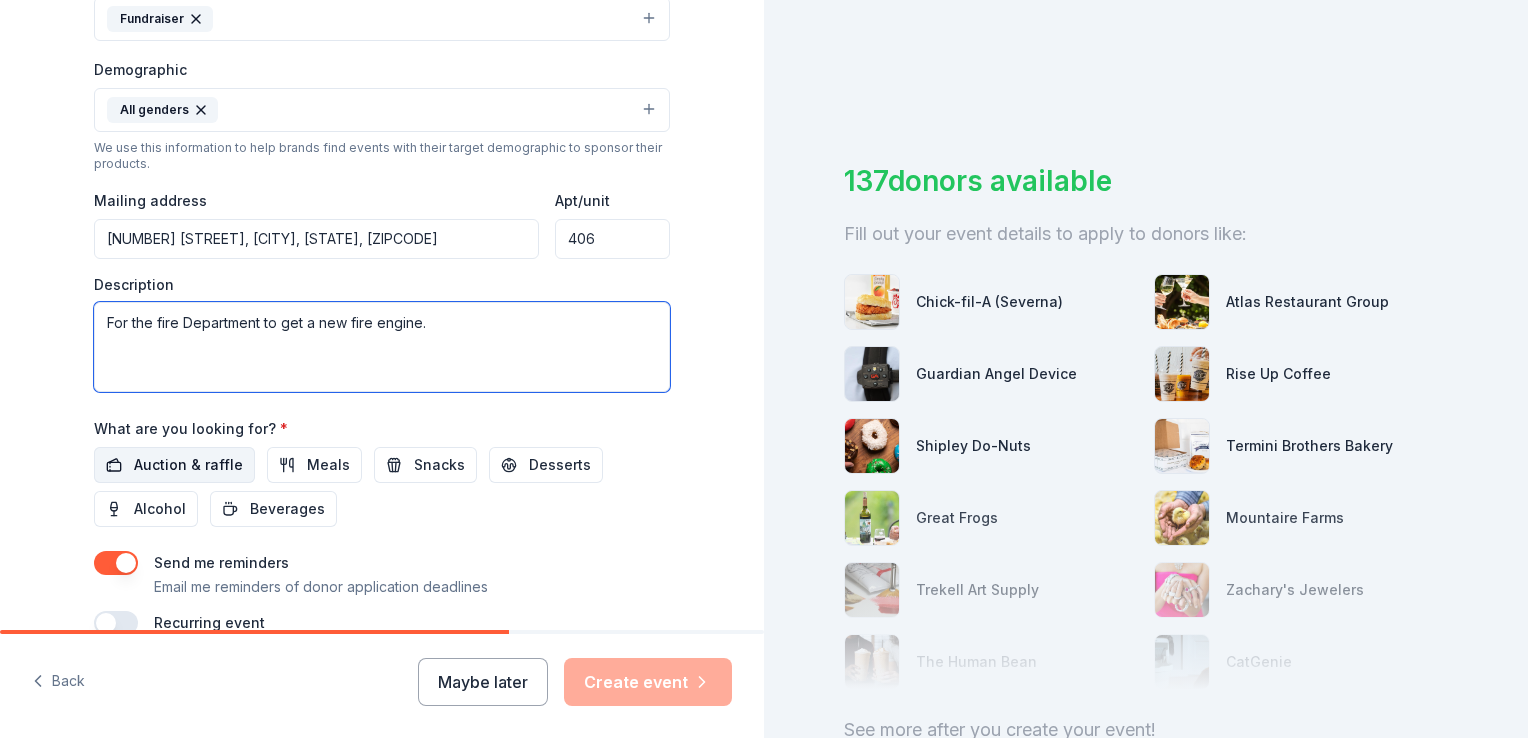 type on "For the fire Department to get a new fire engine." 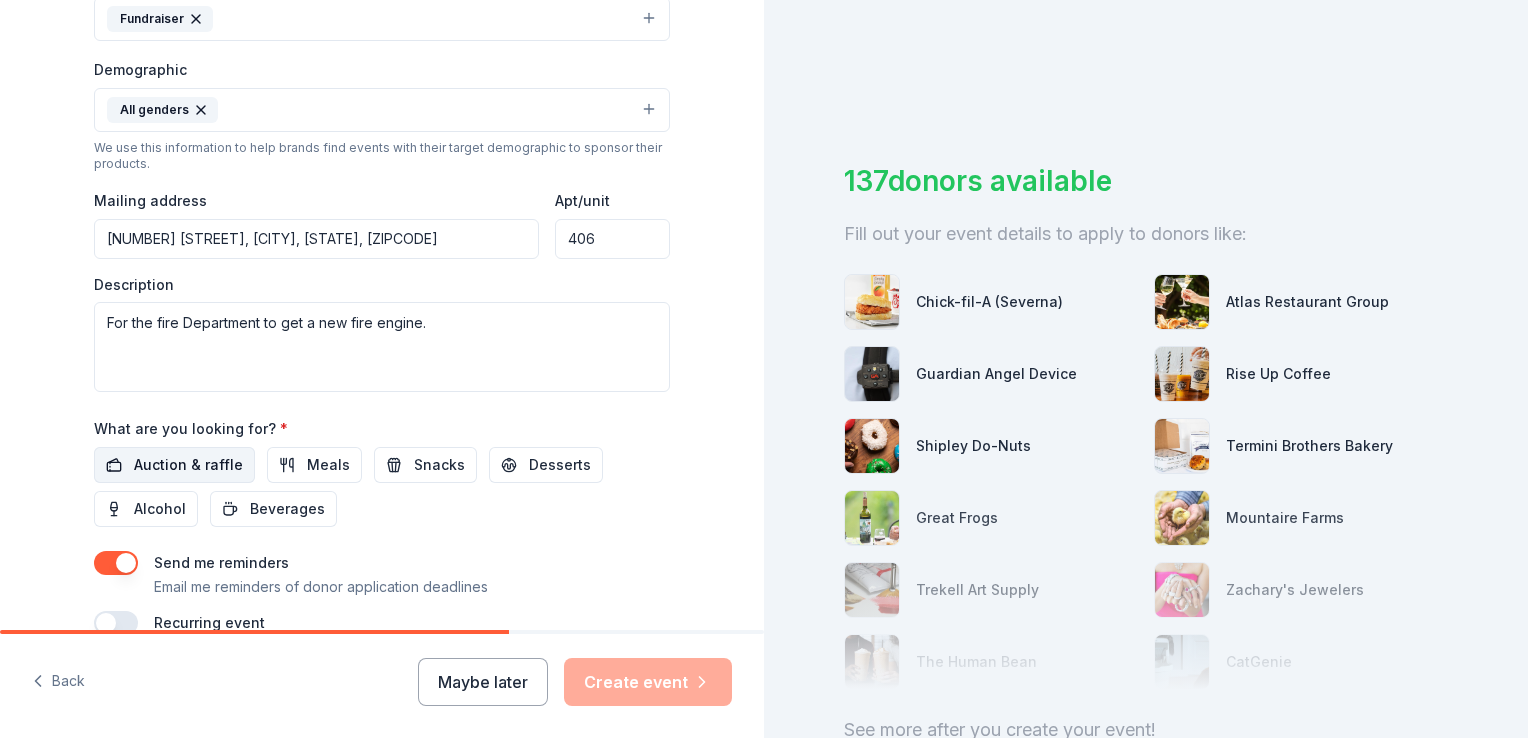 click on "Auction & raffle" at bounding box center [188, 465] 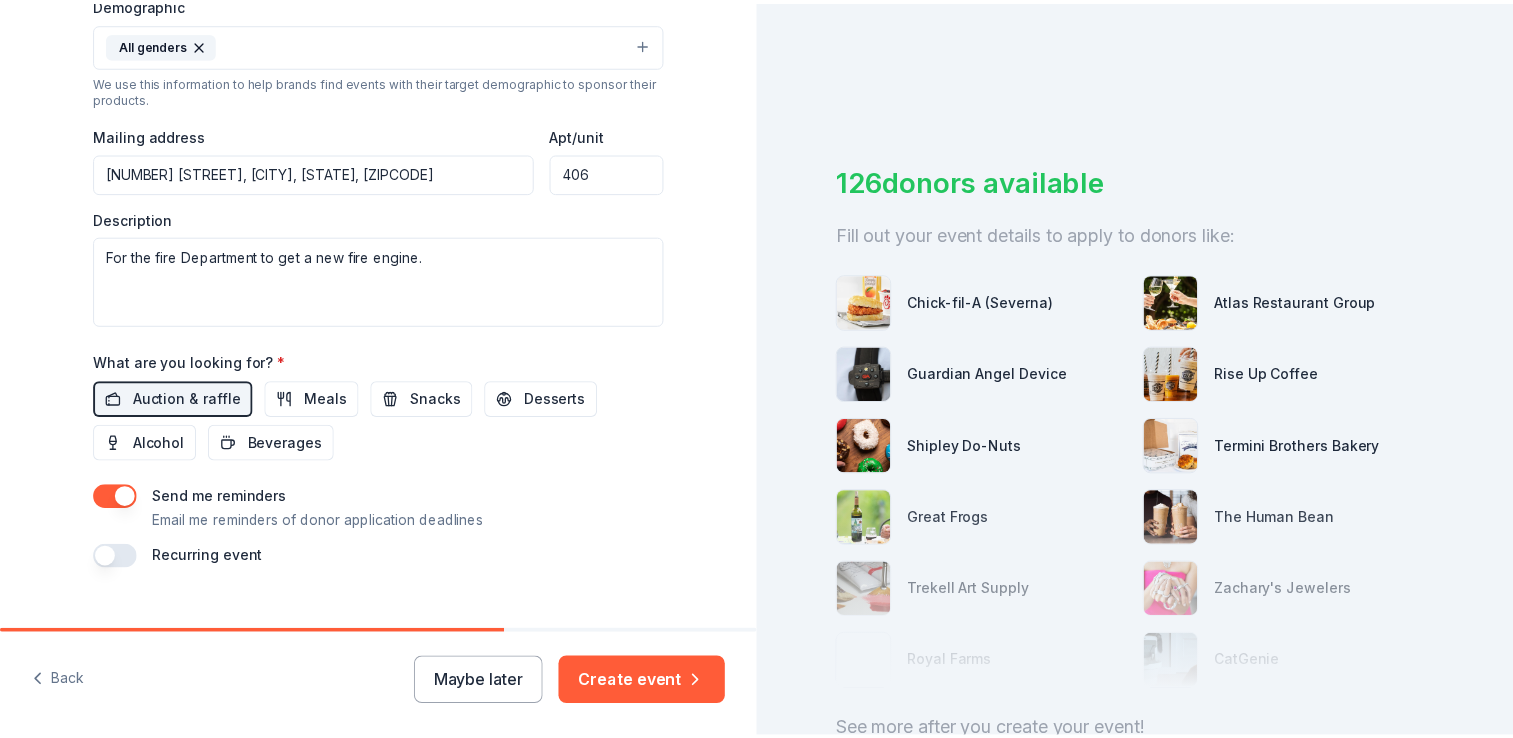 scroll, scrollTop: 704, scrollLeft: 0, axis: vertical 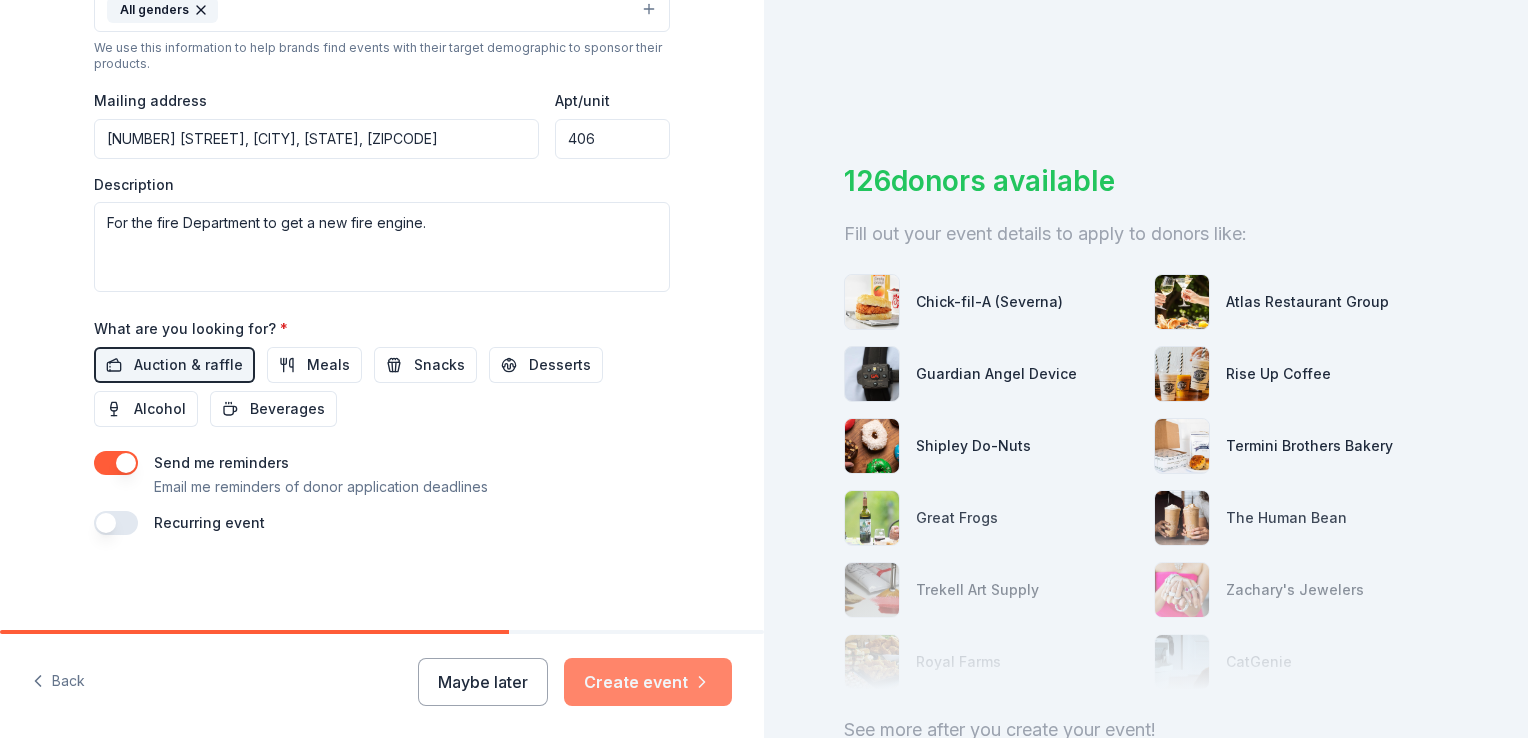 click on "Create event" at bounding box center [648, 682] 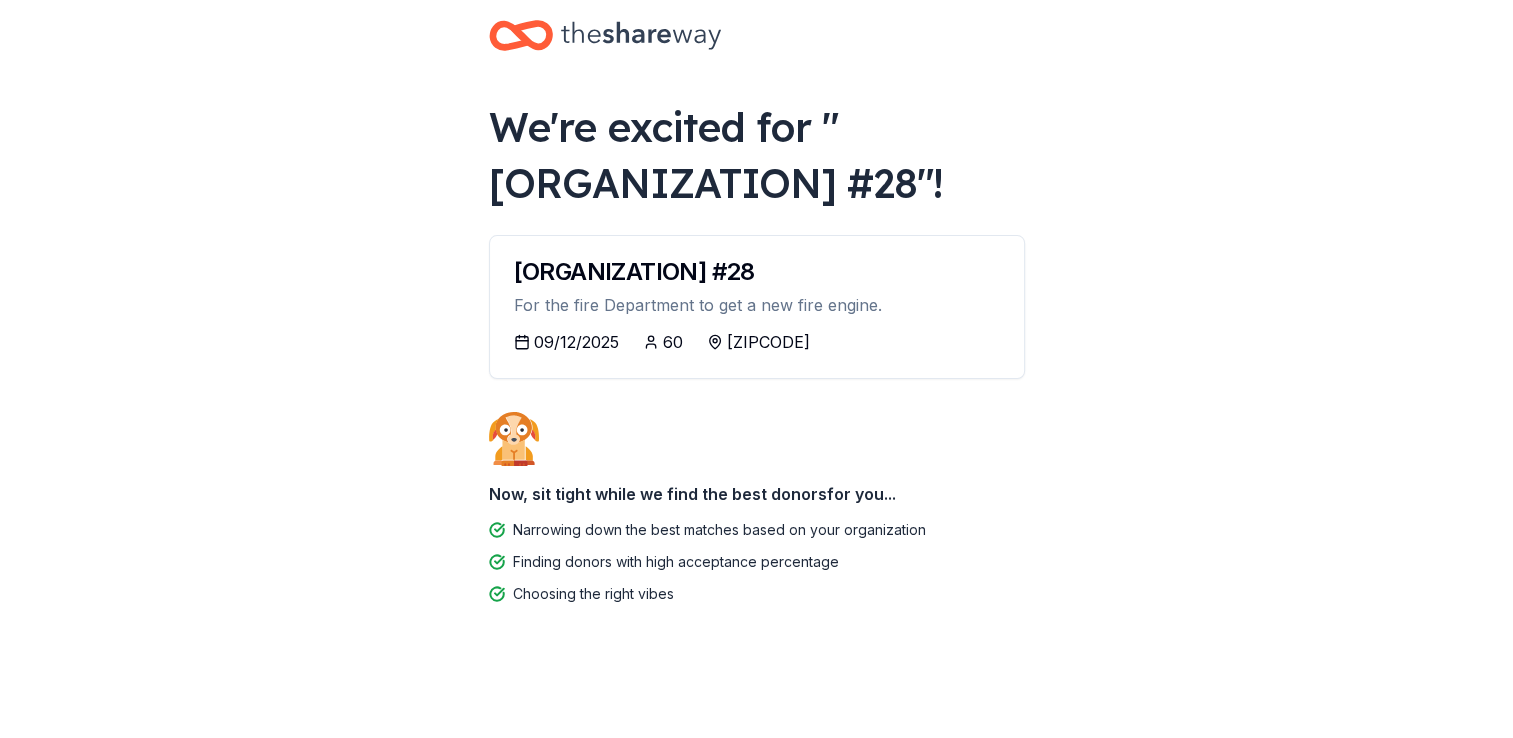 scroll, scrollTop: 100, scrollLeft: 0, axis: vertical 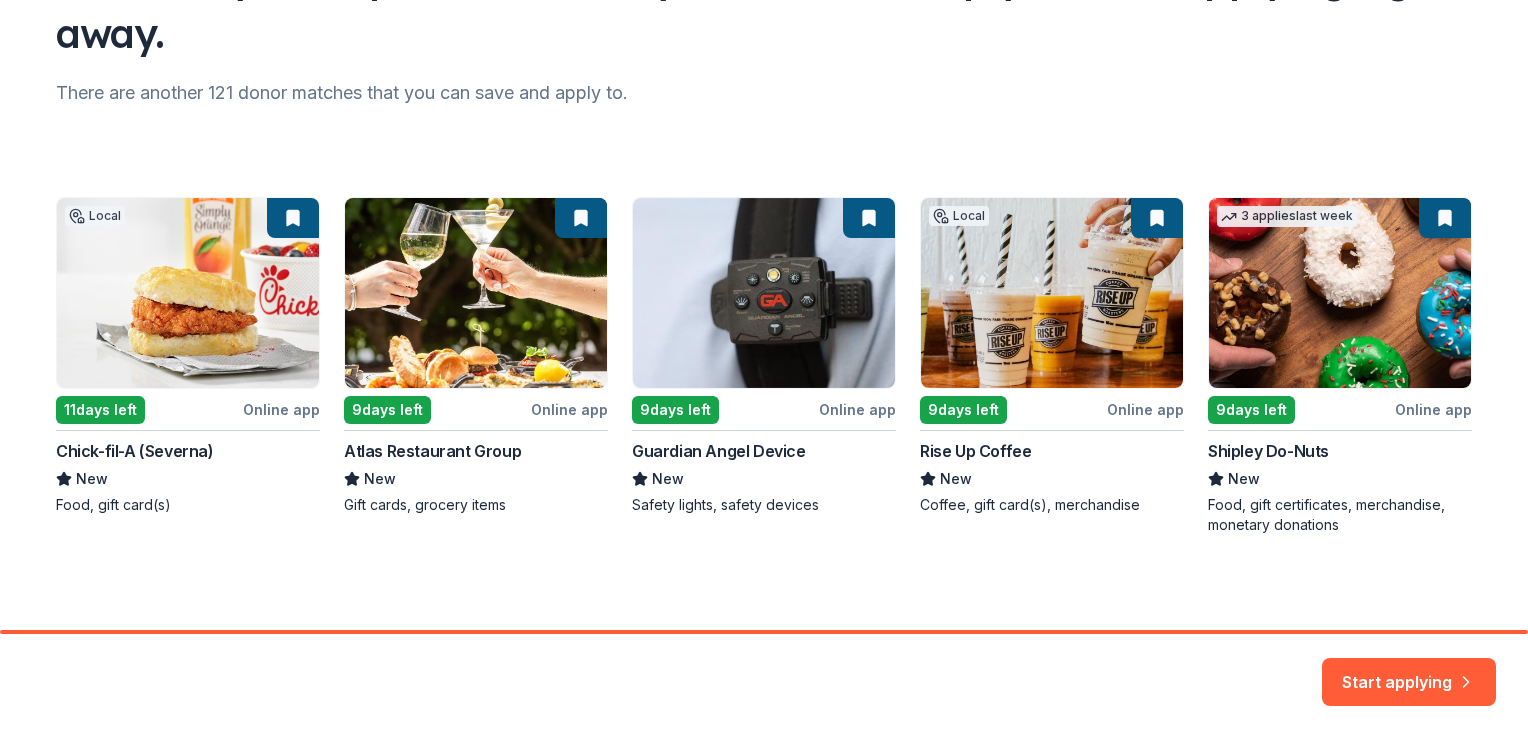 click on "Local 11 days left Online app Chick-fil-A (Severna) New Food, gift card(s) 9 days left Online app Atlas Restaurant Group New Gift cards, grocery items 9 days left Online app Guardian Angel Device New Safety lights, safety devices Local 9 days left Online app Rise Up Coffee New Coffee, gift card(s), merchandise 3 applies last week 9 days left Online app Shipley Do-Nuts New Food, gift certificates, merchandise, monetary donations" at bounding box center (764, 366) 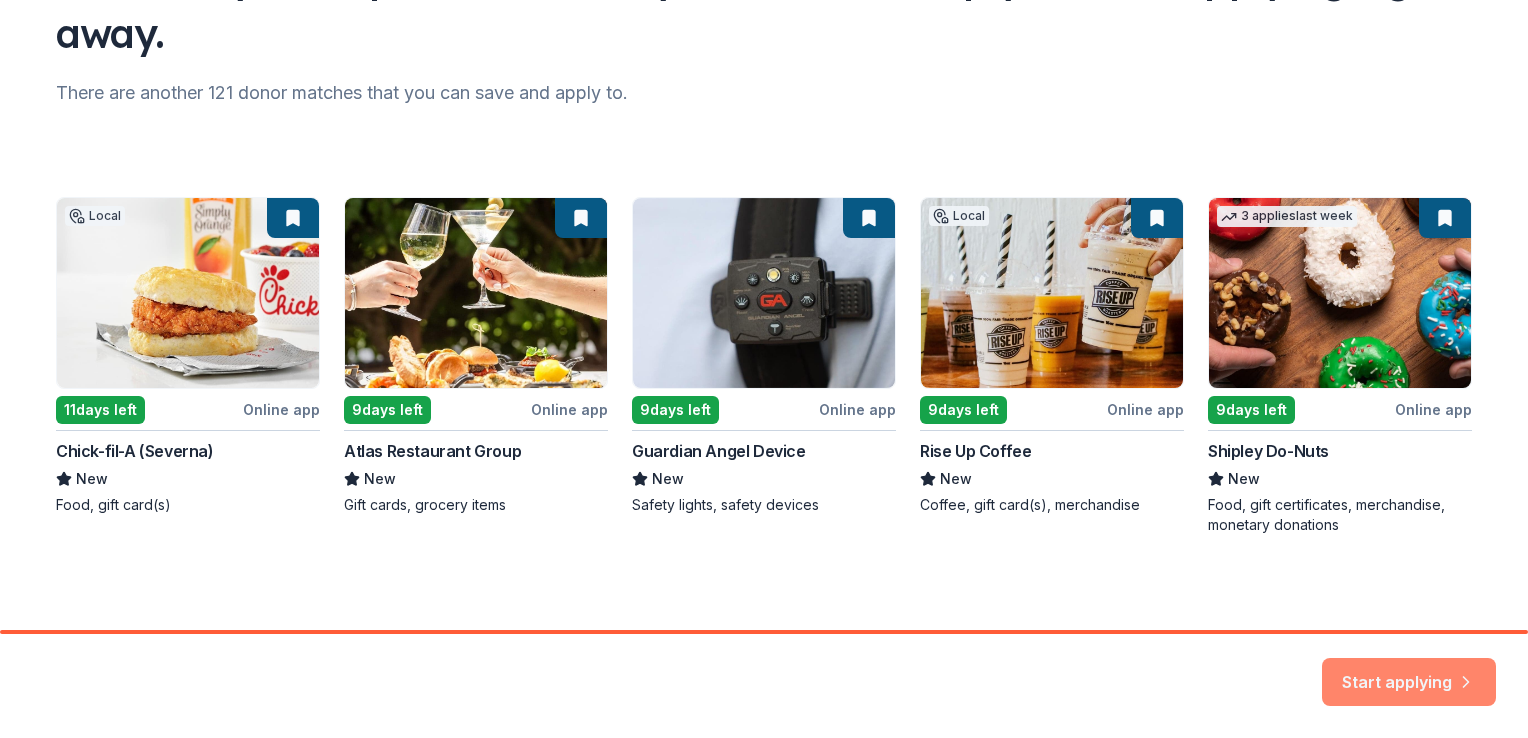 click on "Start applying" at bounding box center [1409, 670] 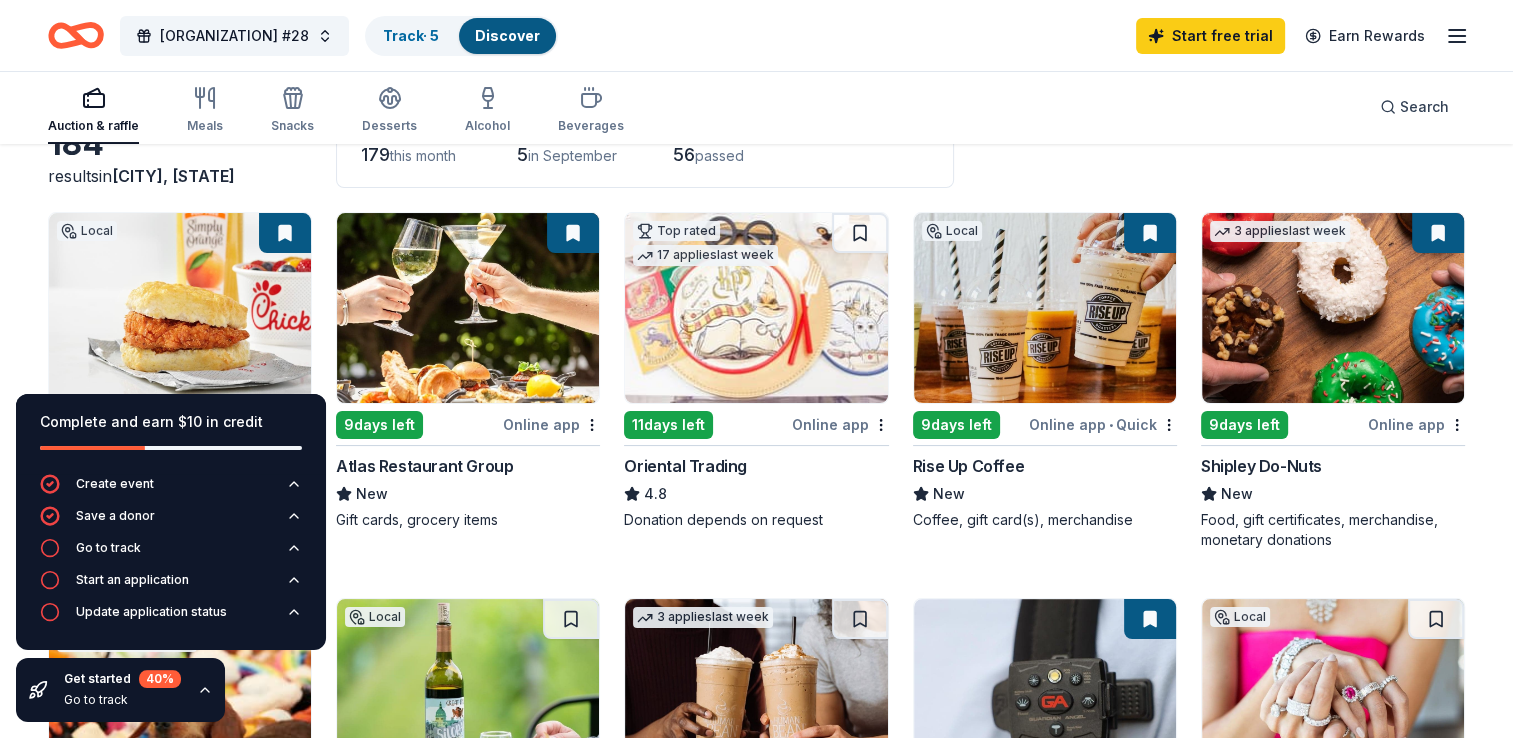 scroll, scrollTop: 100, scrollLeft: 0, axis: vertical 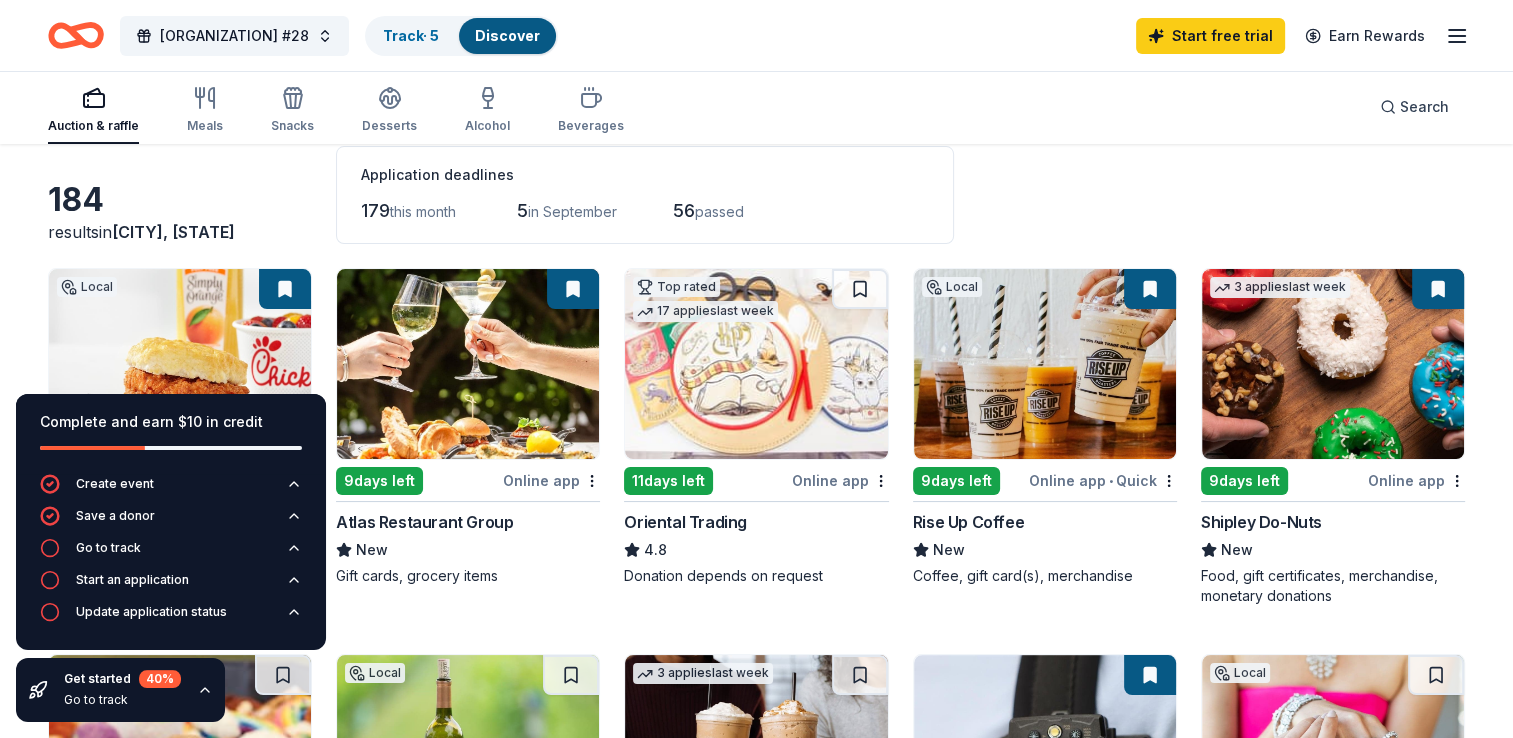click at bounding box center (180, 364) 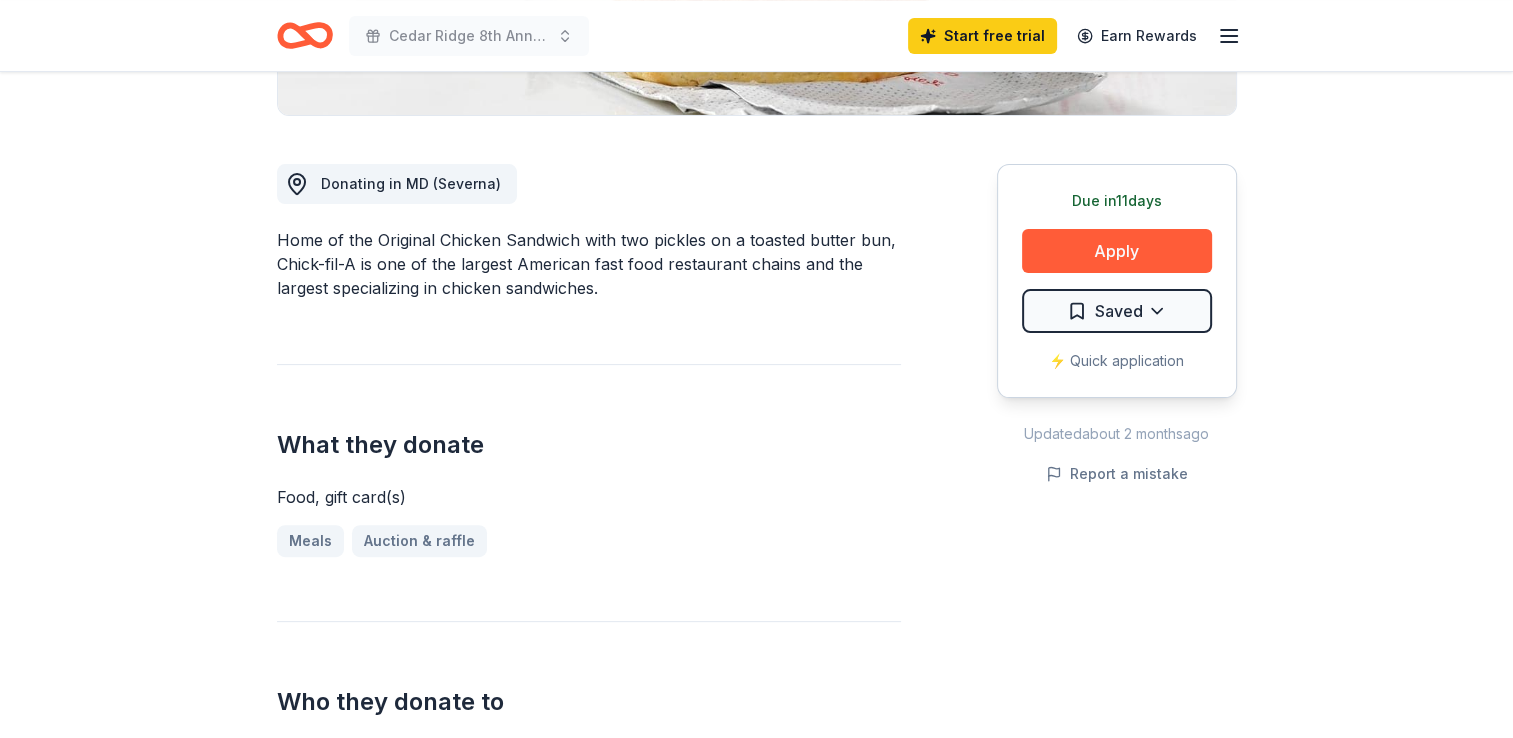 scroll, scrollTop: 500, scrollLeft: 0, axis: vertical 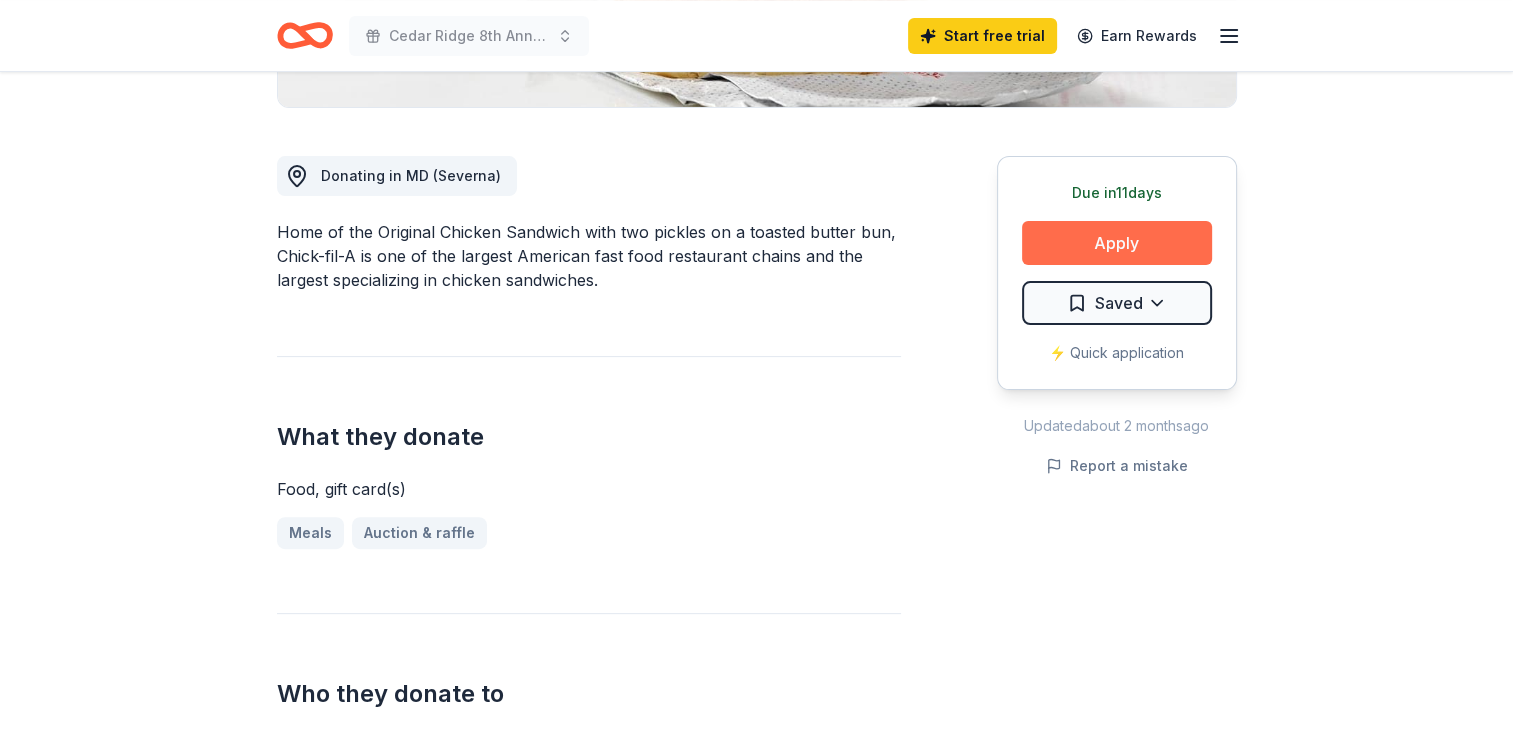click on "Apply" at bounding box center [1117, 243] 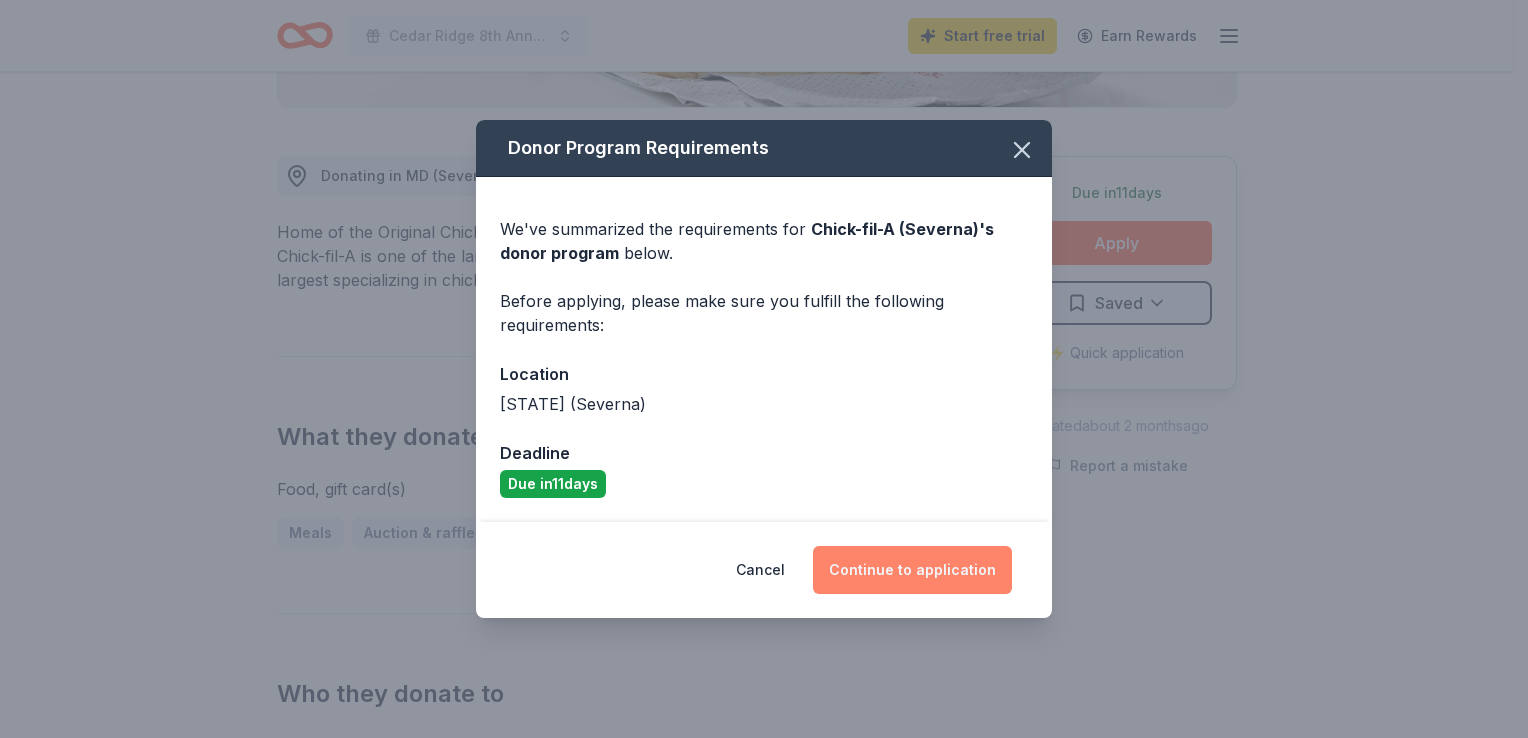 click on "Continue to application" at bounding box center (912, 570) 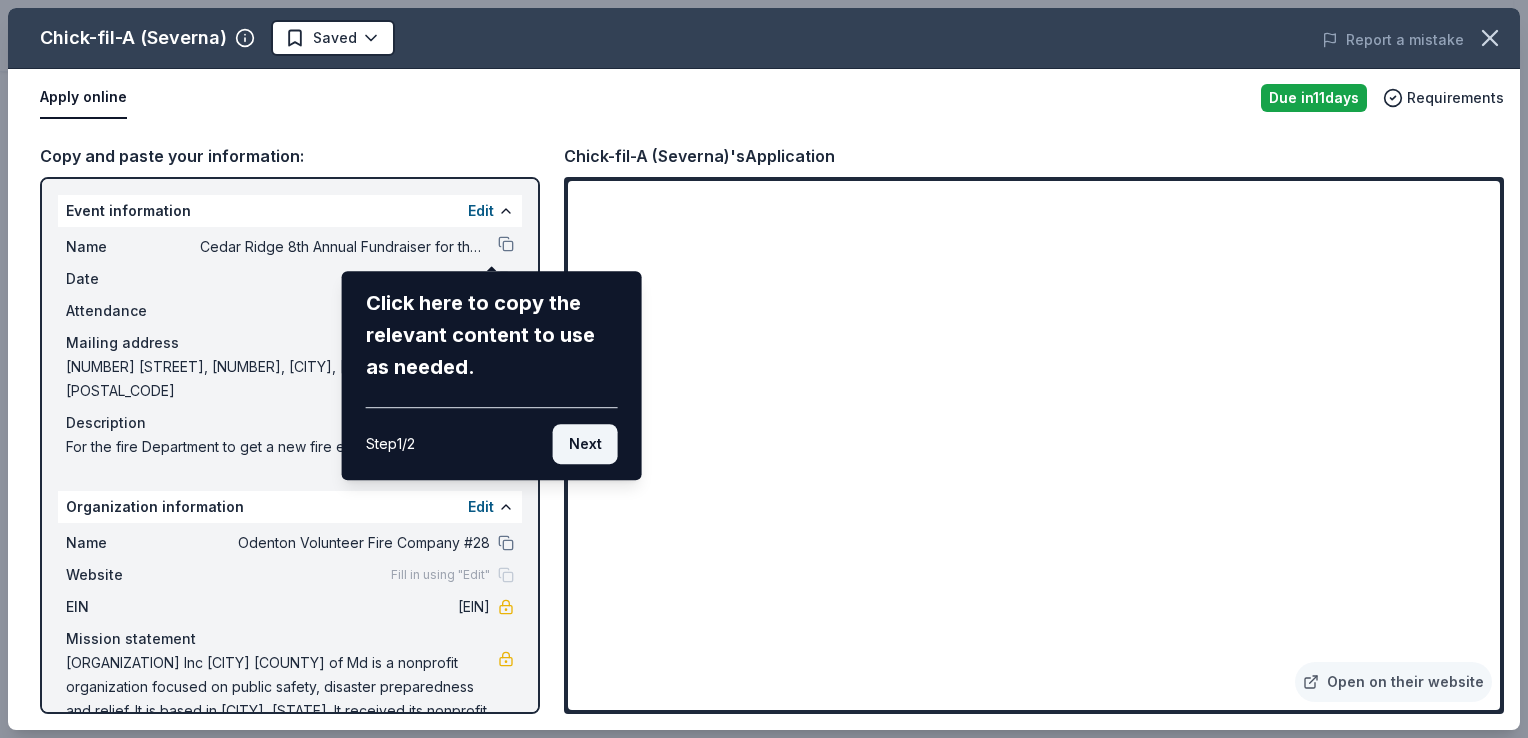 click on "Next" at bounding box center (585, 444) 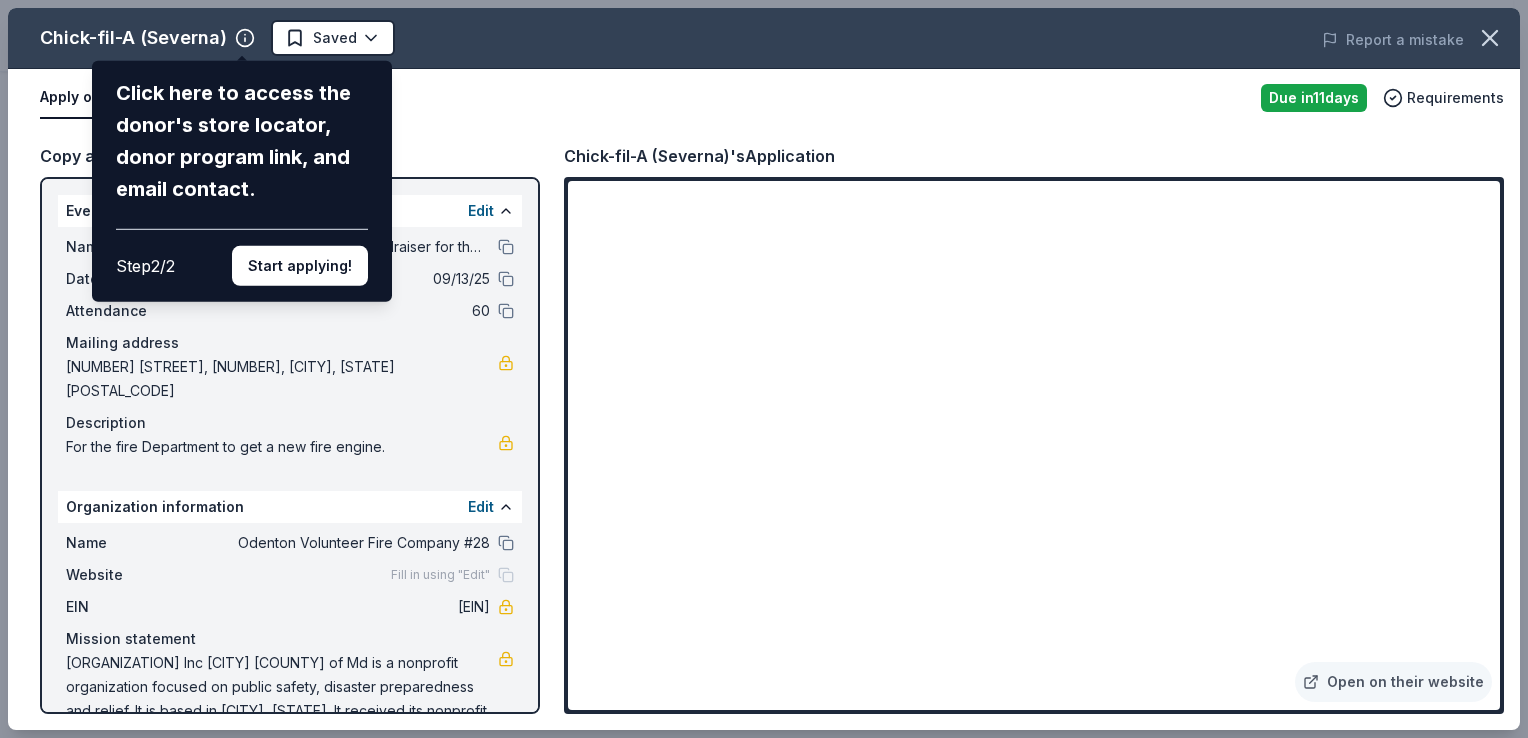 click on "Chick-fil-A (Severna) Click here to access the donor's store locator, donor program link, and email contact. Step  2 / 2 Start applying! Saved Report a mistake Apply online Due in  11  days Requirements Copy and paste your information: Event information Edit Name Cedar Ridge 8th Annual Fundraiser for the Odenton Volunteer Fire Co. #28 Date 09/13/25 Attendance 60 Mailing address 8621 Fluttering Leaf Tr, 406, Odenton, MD 21113 Description For the fire Department to get a new fire engine. Organization information Edit Name Odenton Volunteer Fire Company #28 Website Fill in using "Edit" EIN 52-1589778 Mission statement Odenton Voluteer Fire Company Inc Odenton Anne Arundel County of Md is a nonprofit organization focused on public safety, disaster preparedness and relief. It is based in Odenton, MD. It received its nonprofit status in 1988. Chick-fil-A (Severna)'s  Application Open on their website" at bounding box center (764, 369) 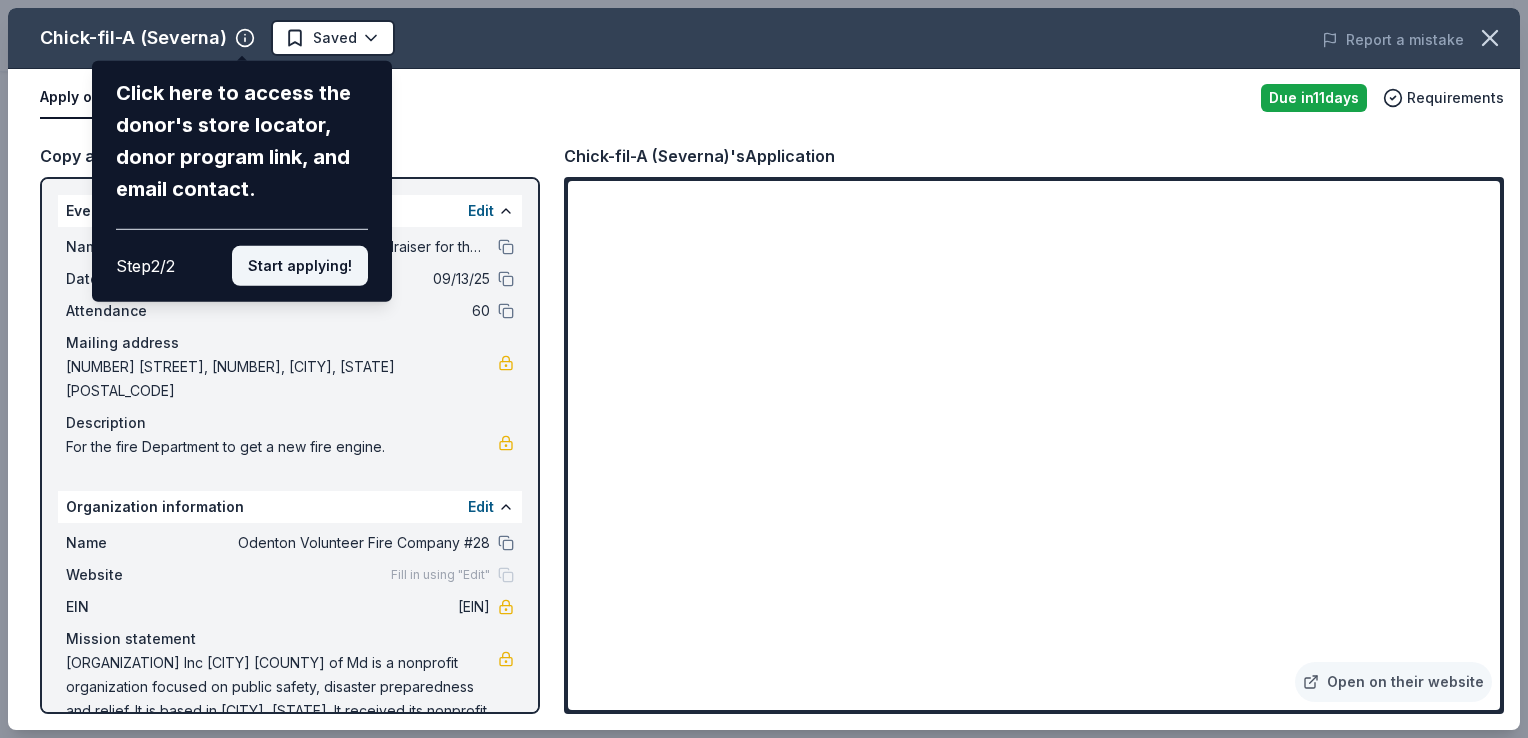 click on "Start applying!" at bounding box center [300, 266] 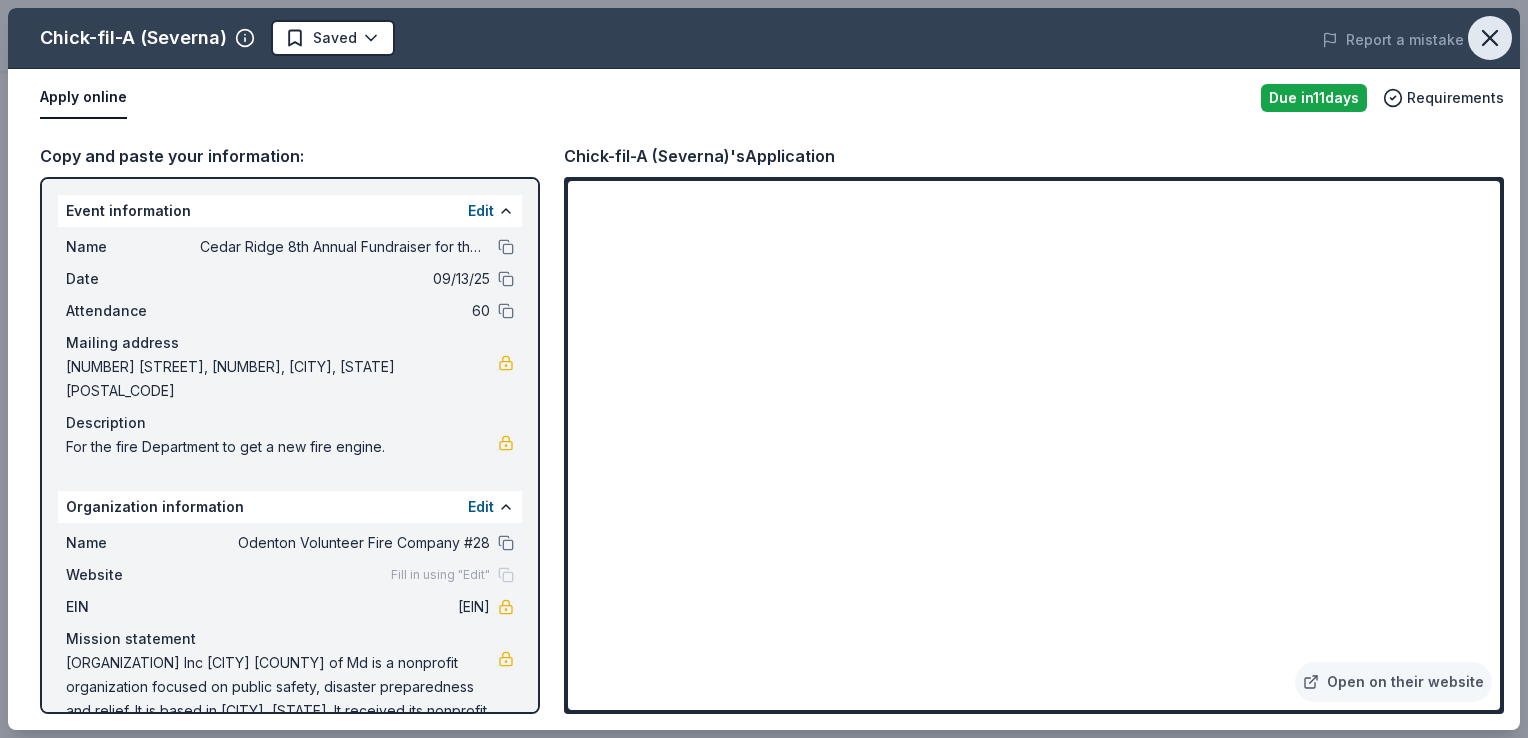 click at bounding box center (1490, 38) 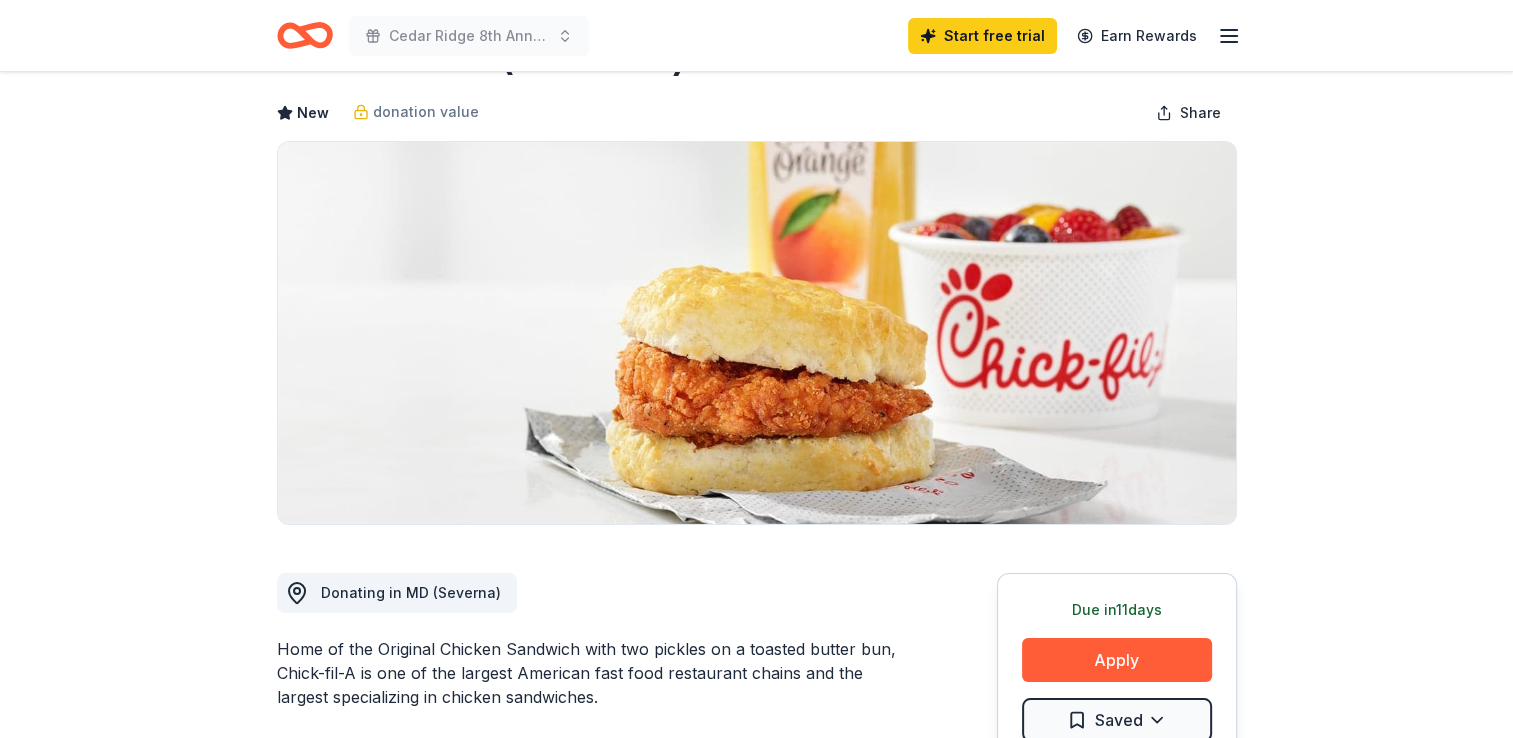 scroll, scrollTop: 0, scrollLeft: 0, axis: both 